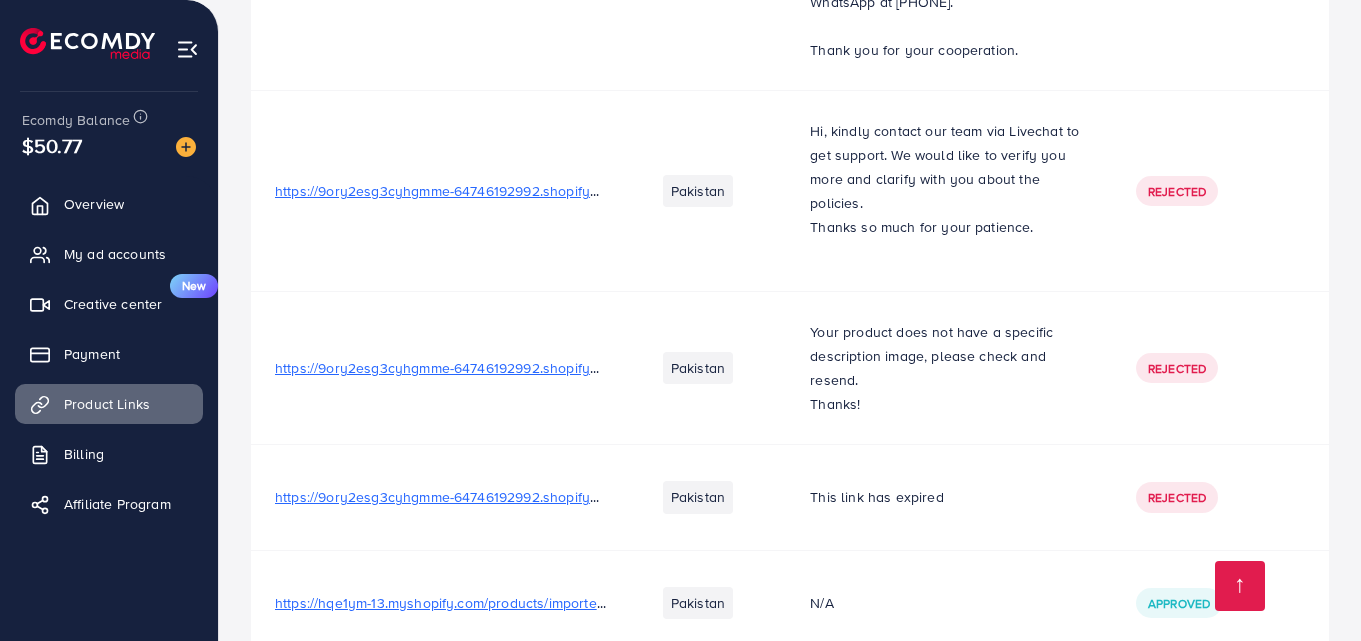scroll, scrollTop: 469, scrollLeft: 0, axis: vertical 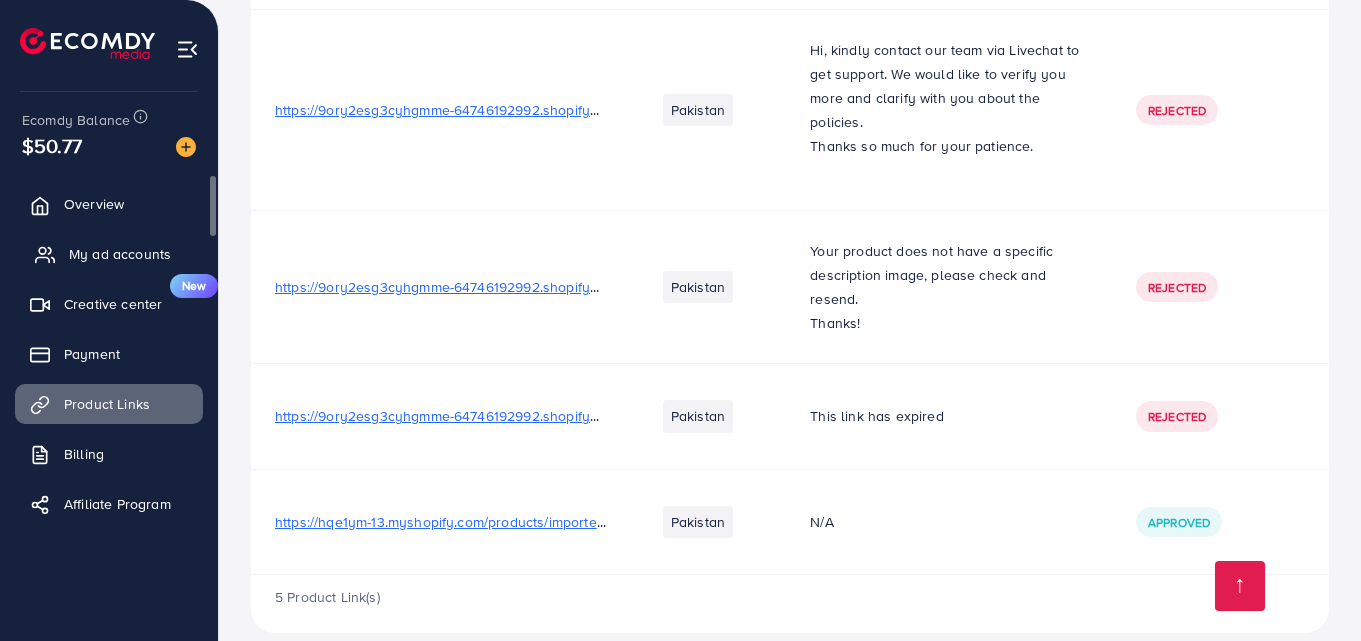 click on "My ad accounts" at bounding box center (120, 254) 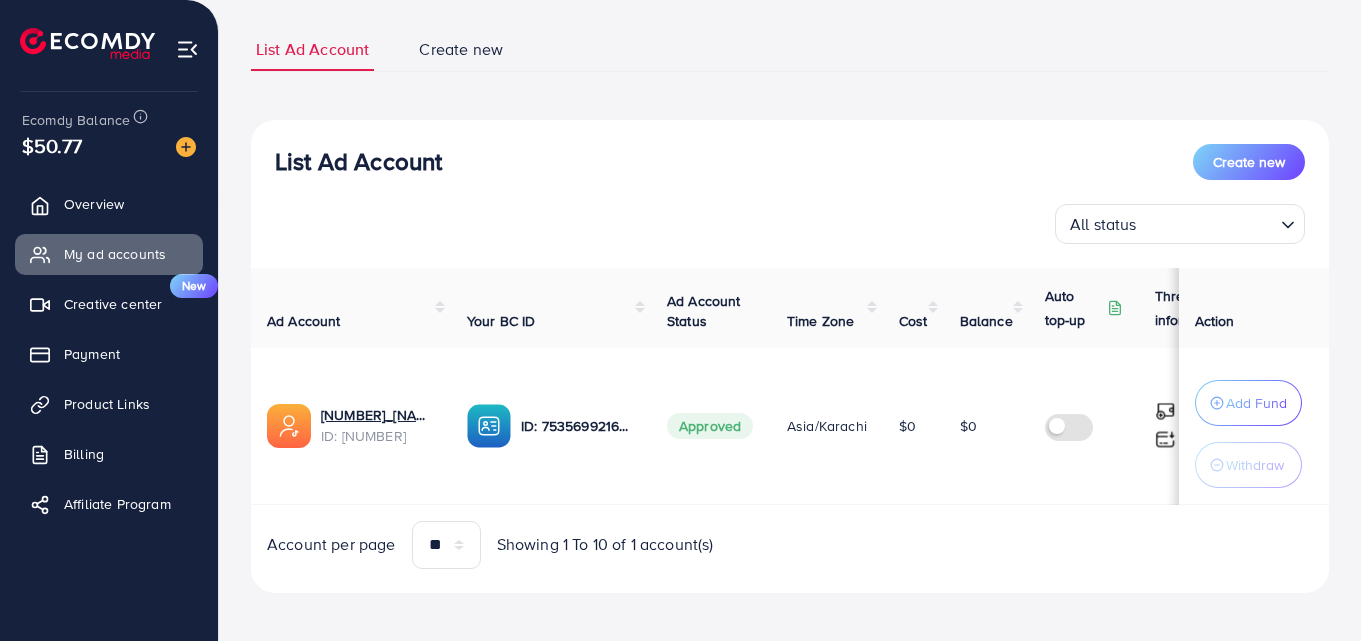 scroll, scrollTop: 133, scrollLeft: 0, axis: vertical 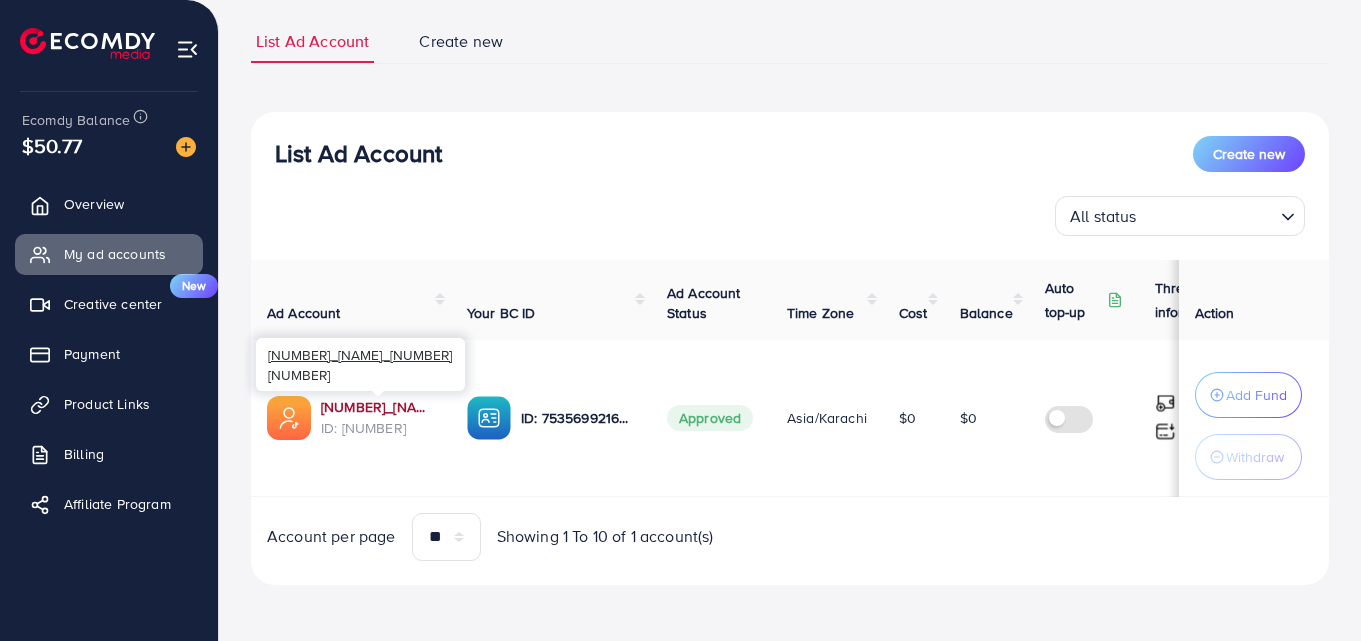 click on "[NUMBER]_[NAME]_[NUMBER]" at bounding box center (378, 407) 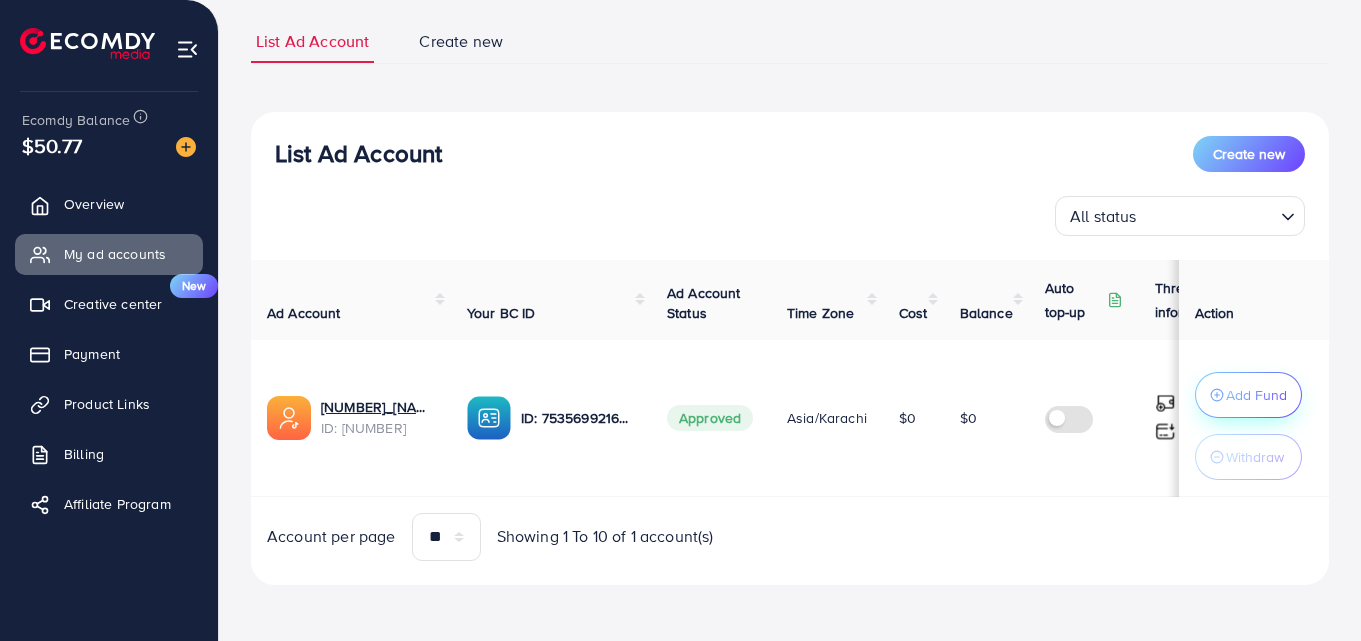 click on "Add Fund" at bounding box center (1256, 395) 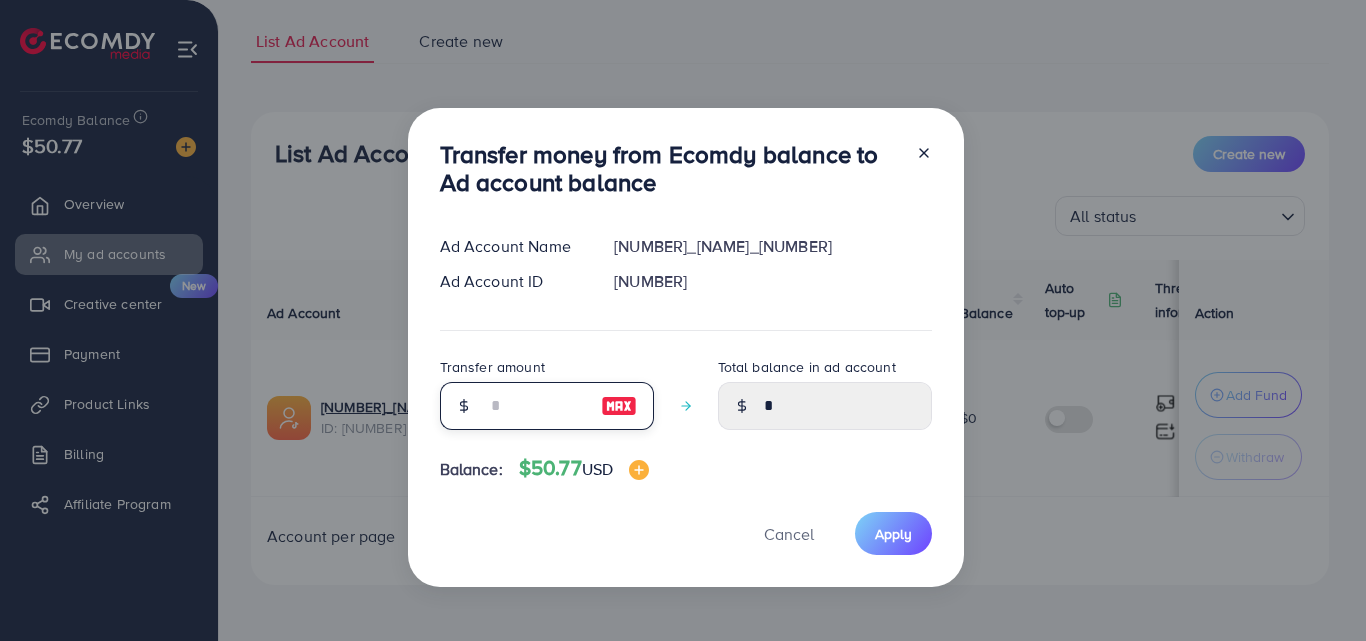 click at bounding box center (536, 406) 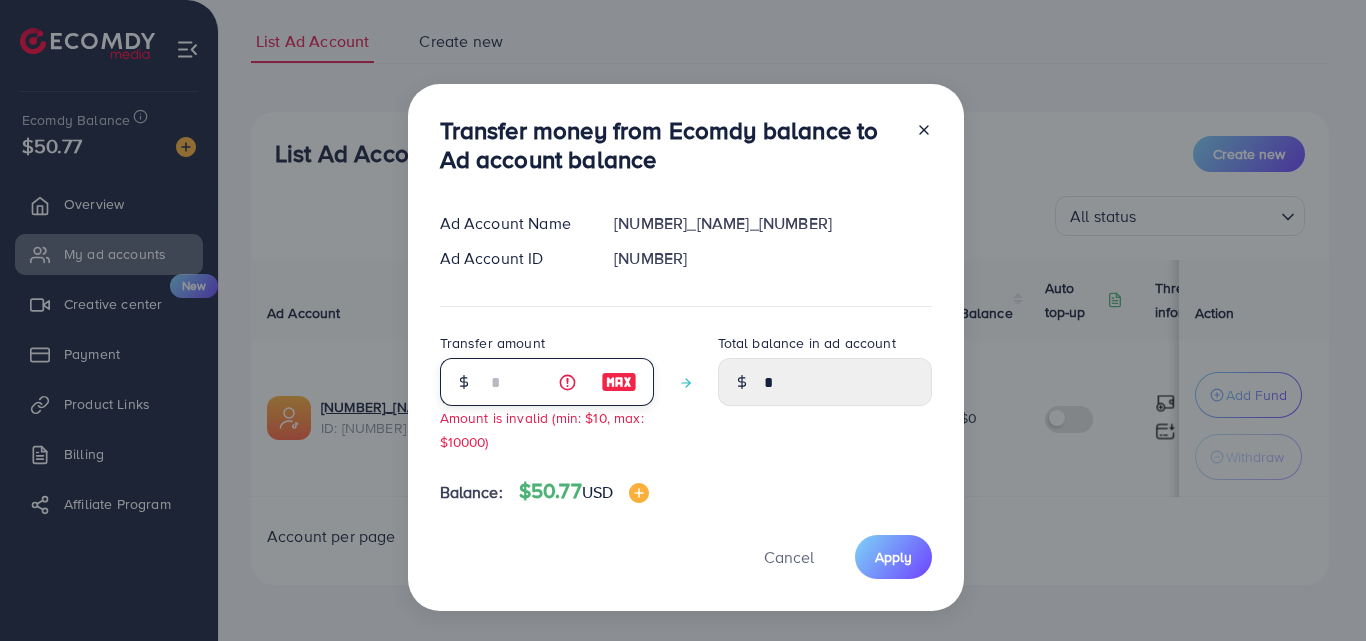 type on "****" 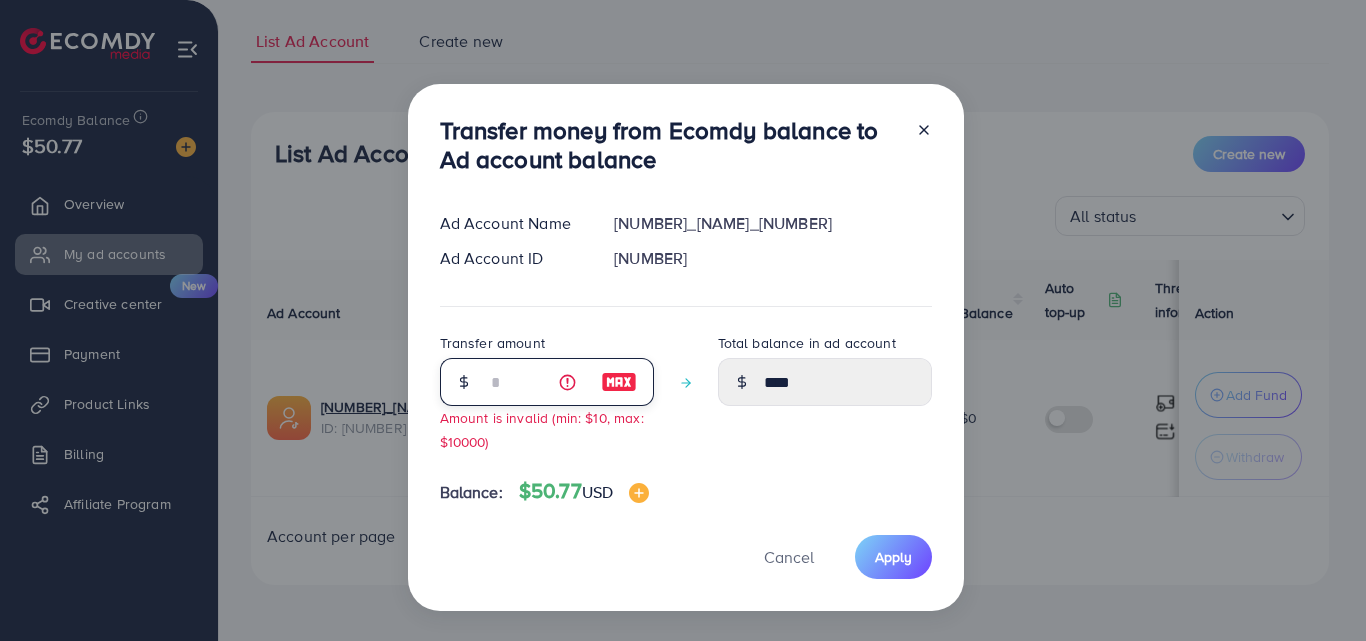 type on "**" 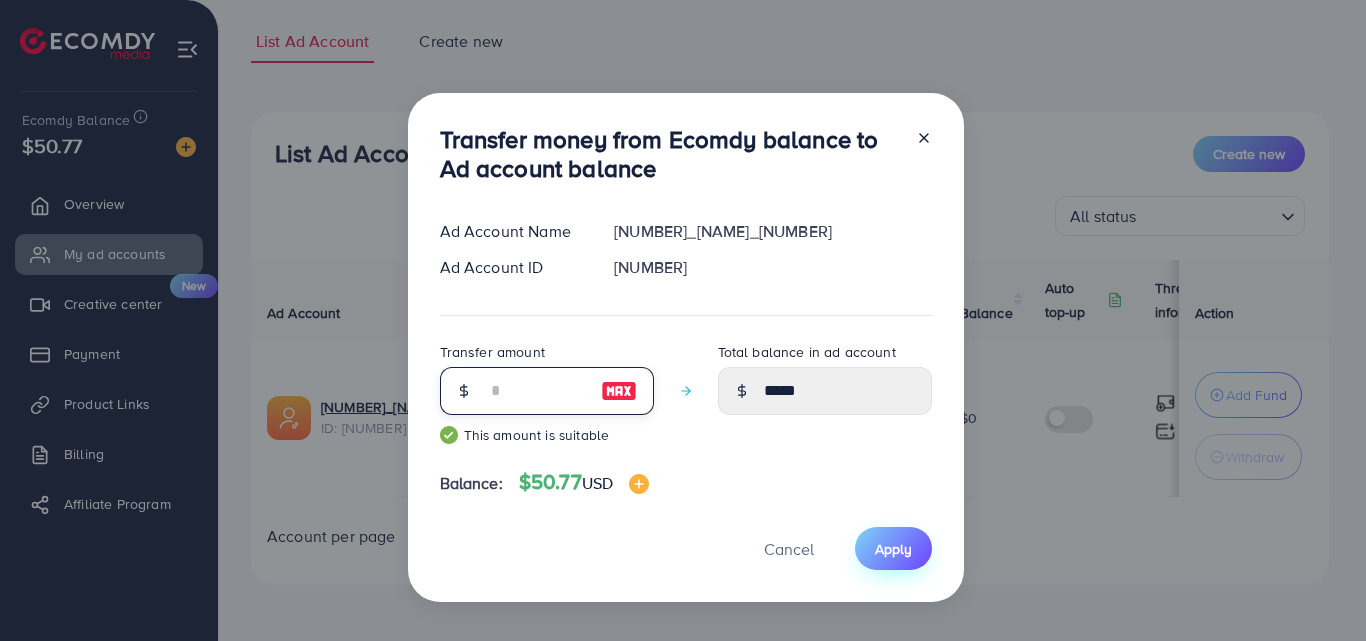 type on "**" 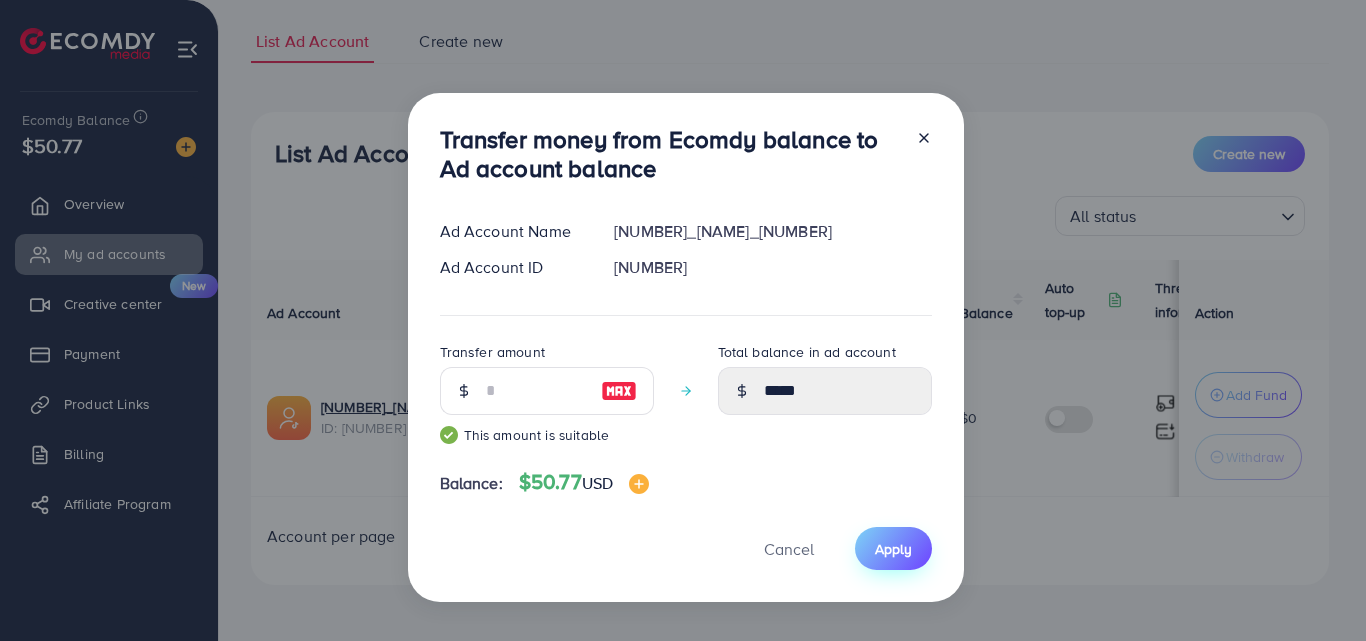 click on "Apply" at bounding box center (893, 548) 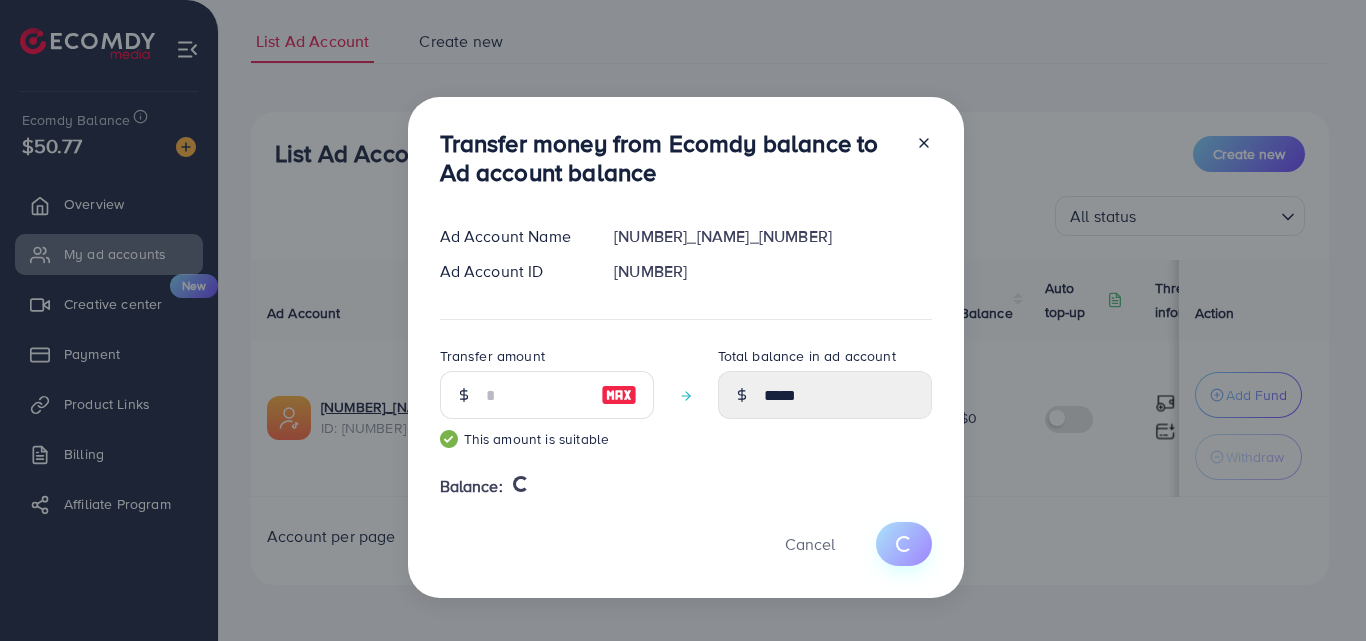 type 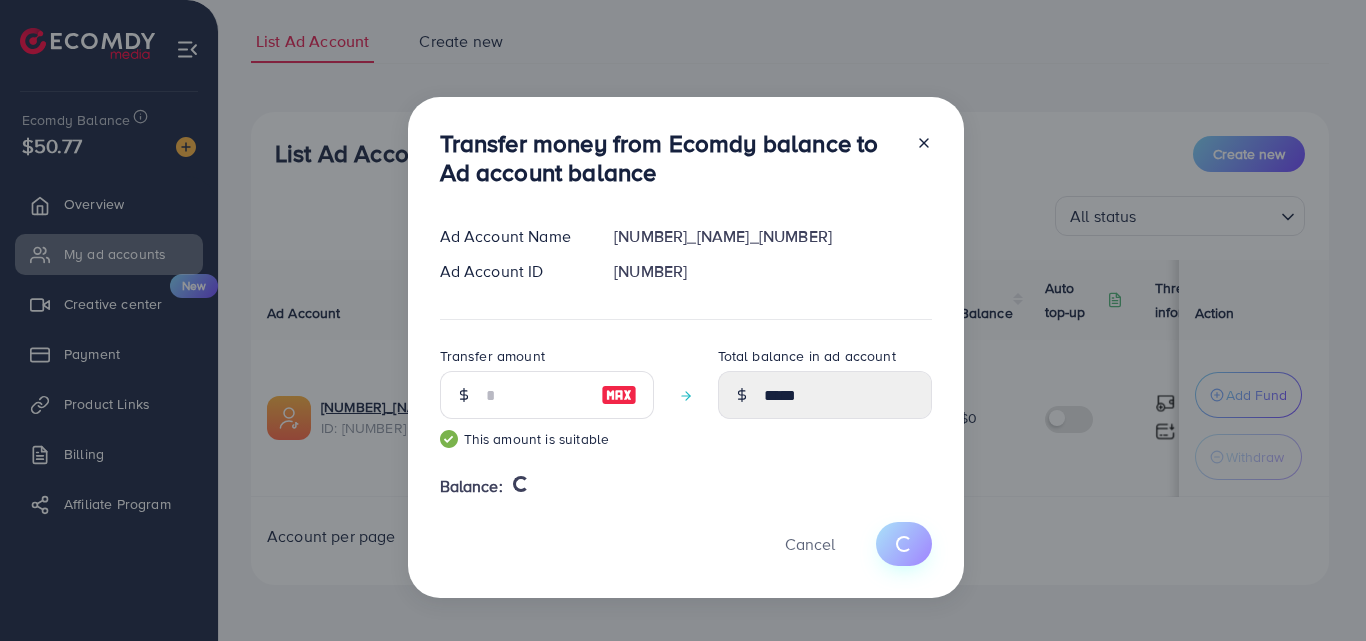 type on "*" 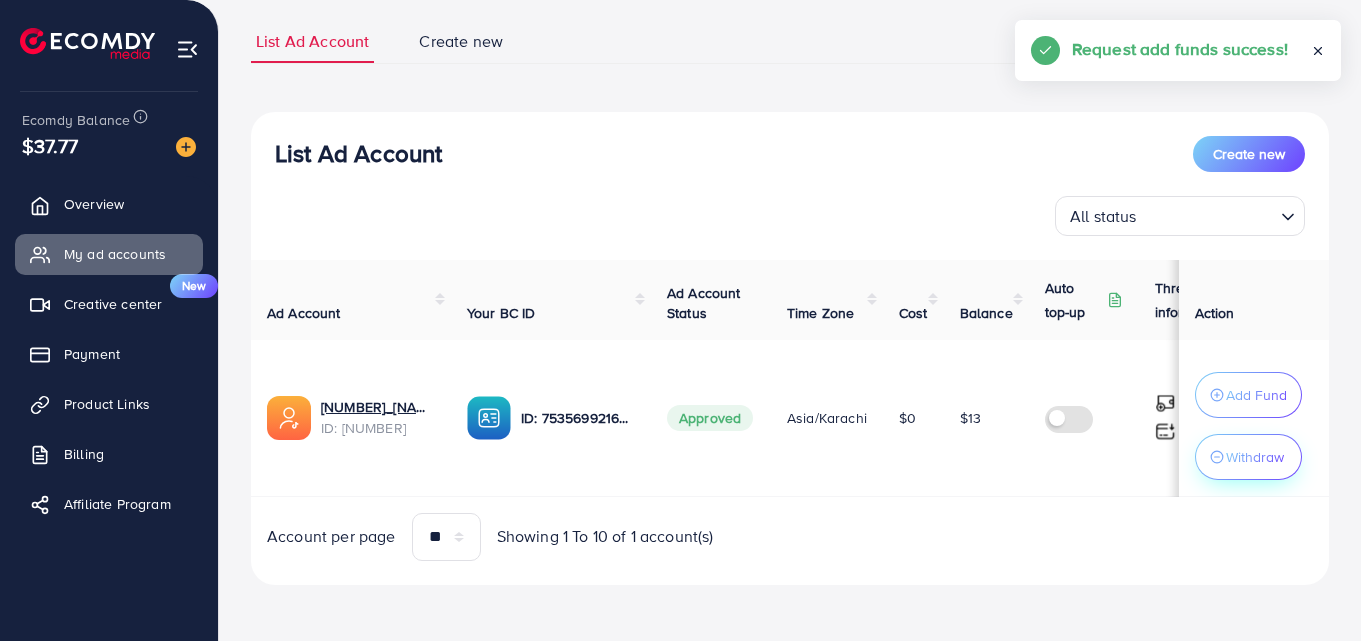 click on "Withdraw" at bounding box center (1255, 457) 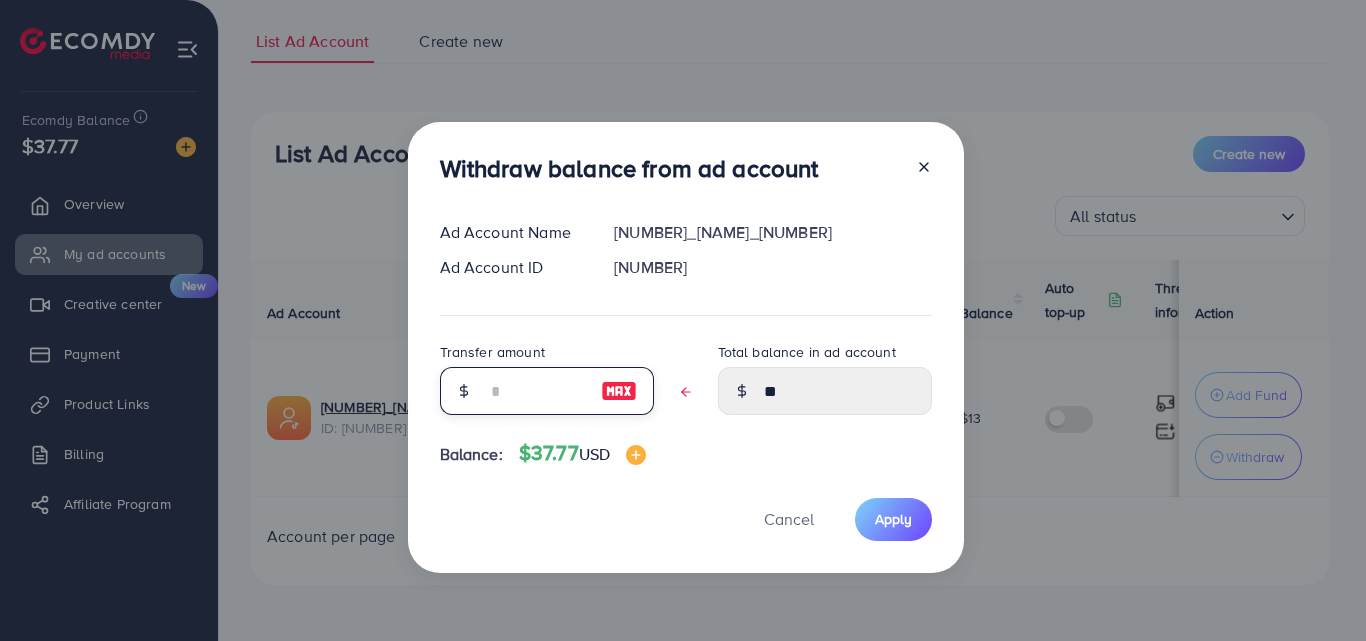 click at bounding box center (536, 391) 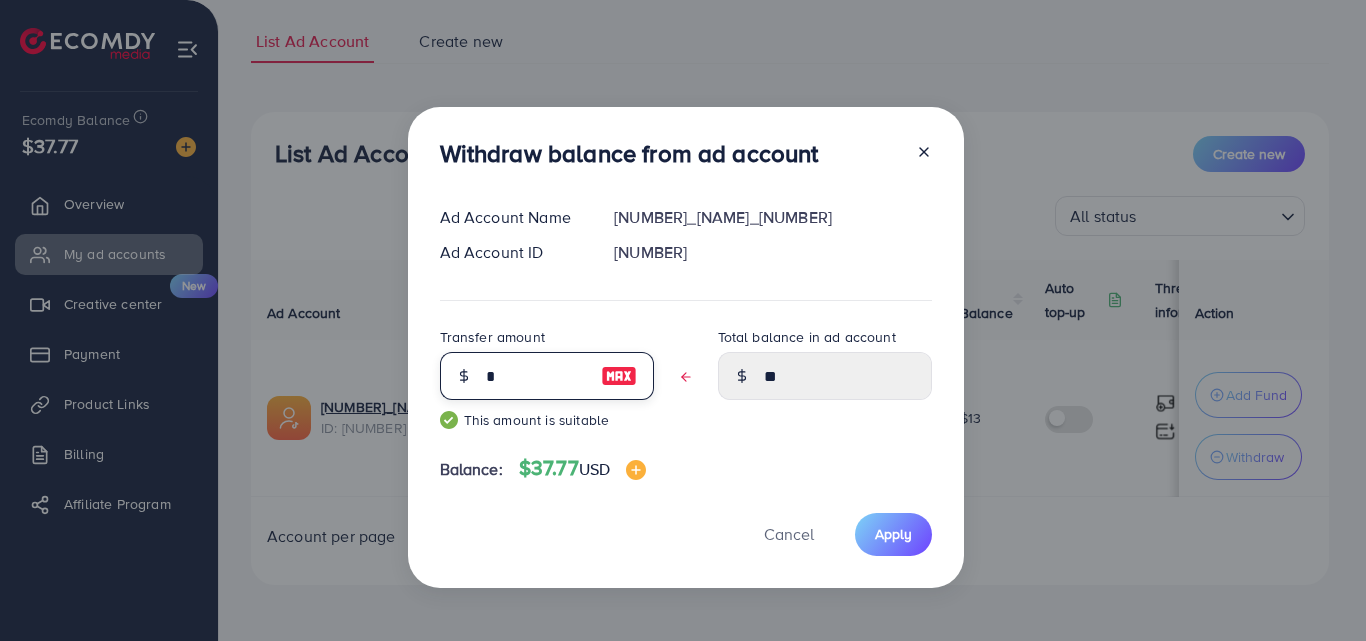 type on "*****" 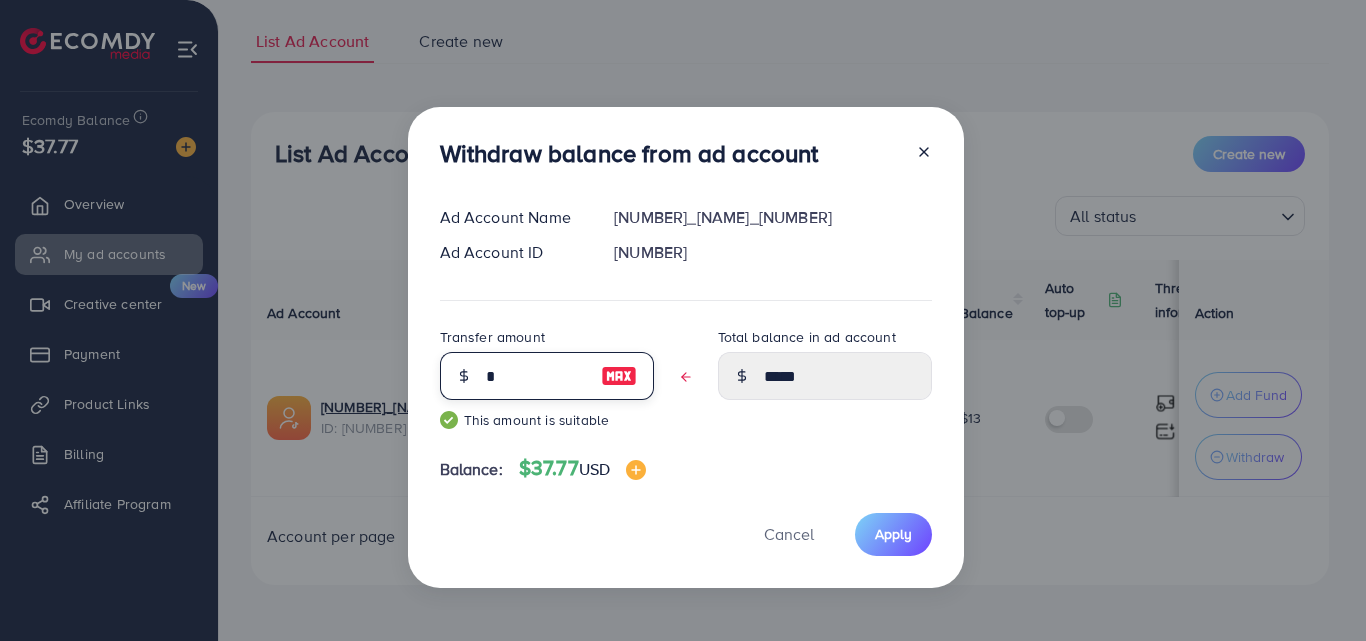 type on "**" 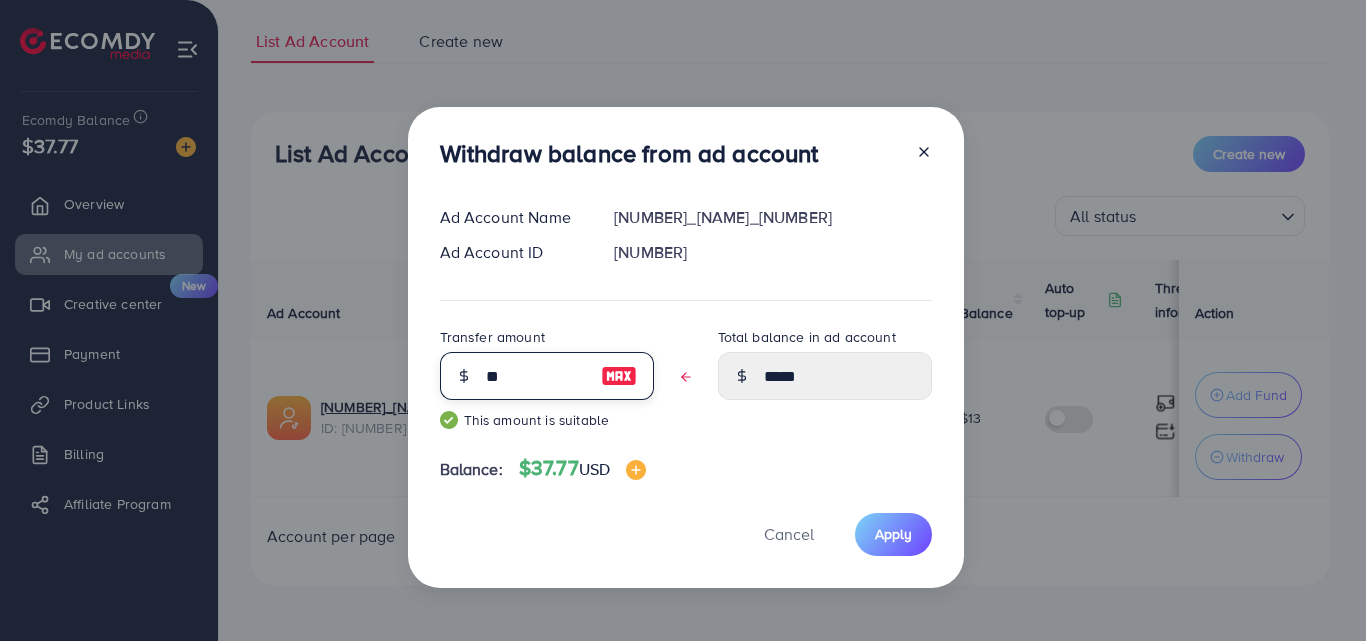type on "****" 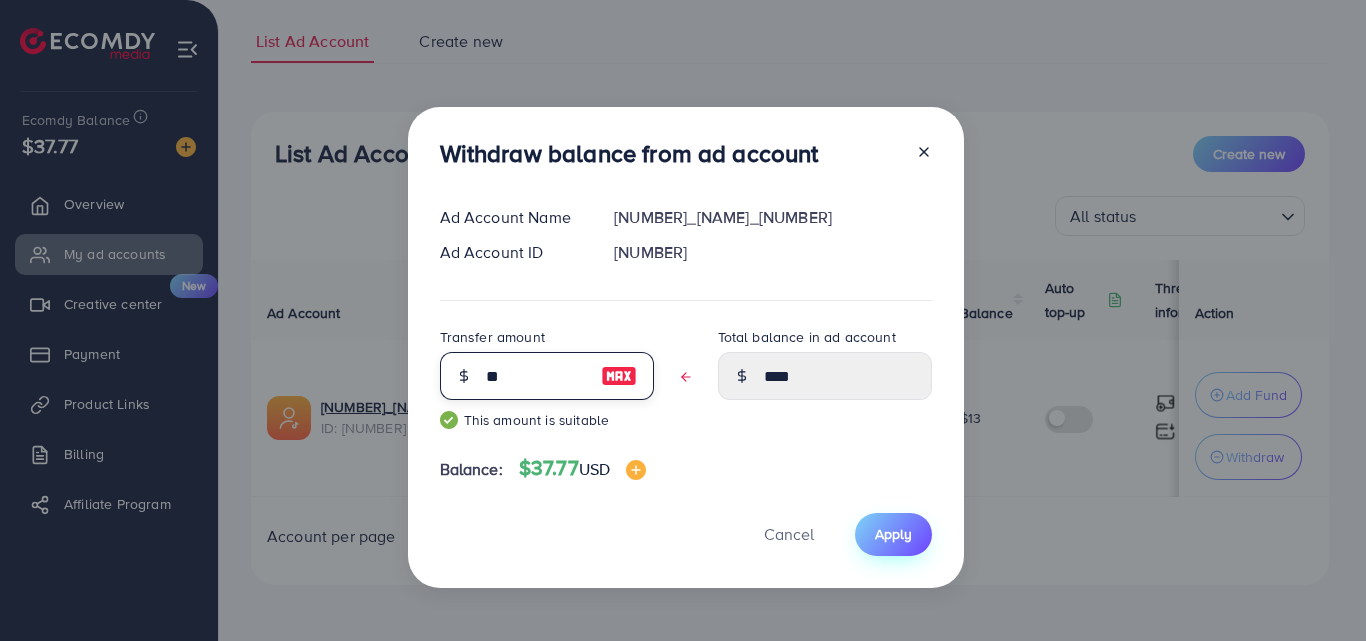 type on "**" 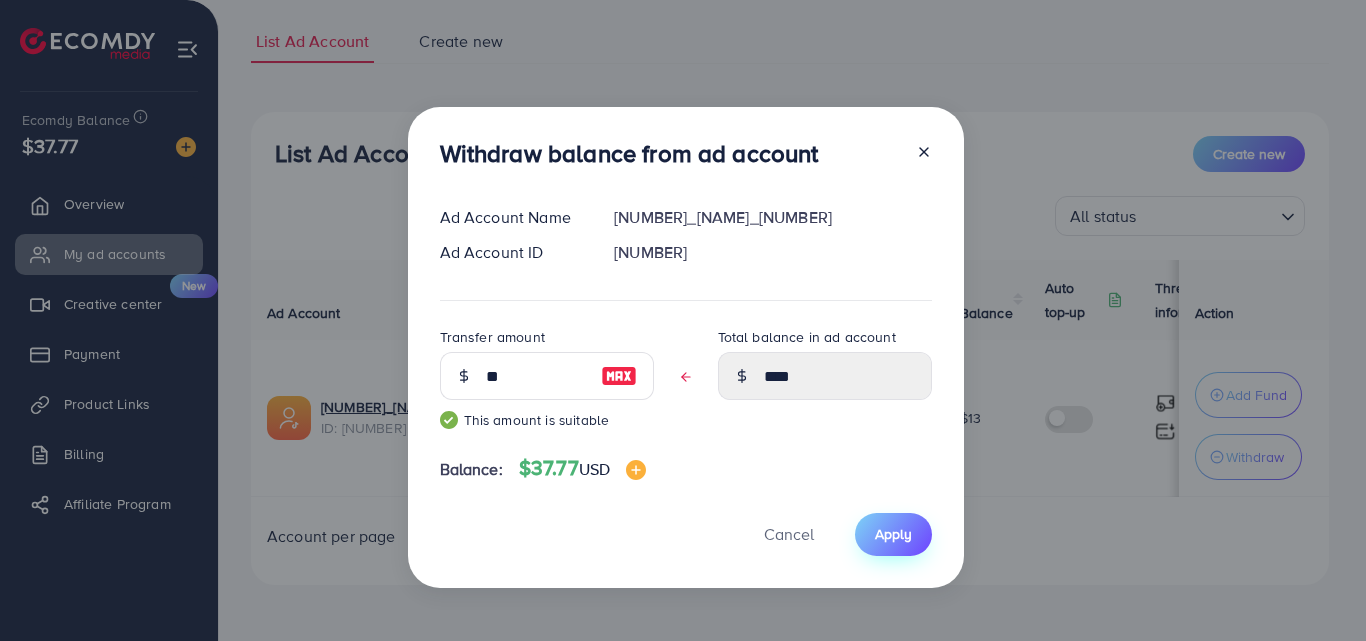 click on "Apply" at bounding box center [893, 534] 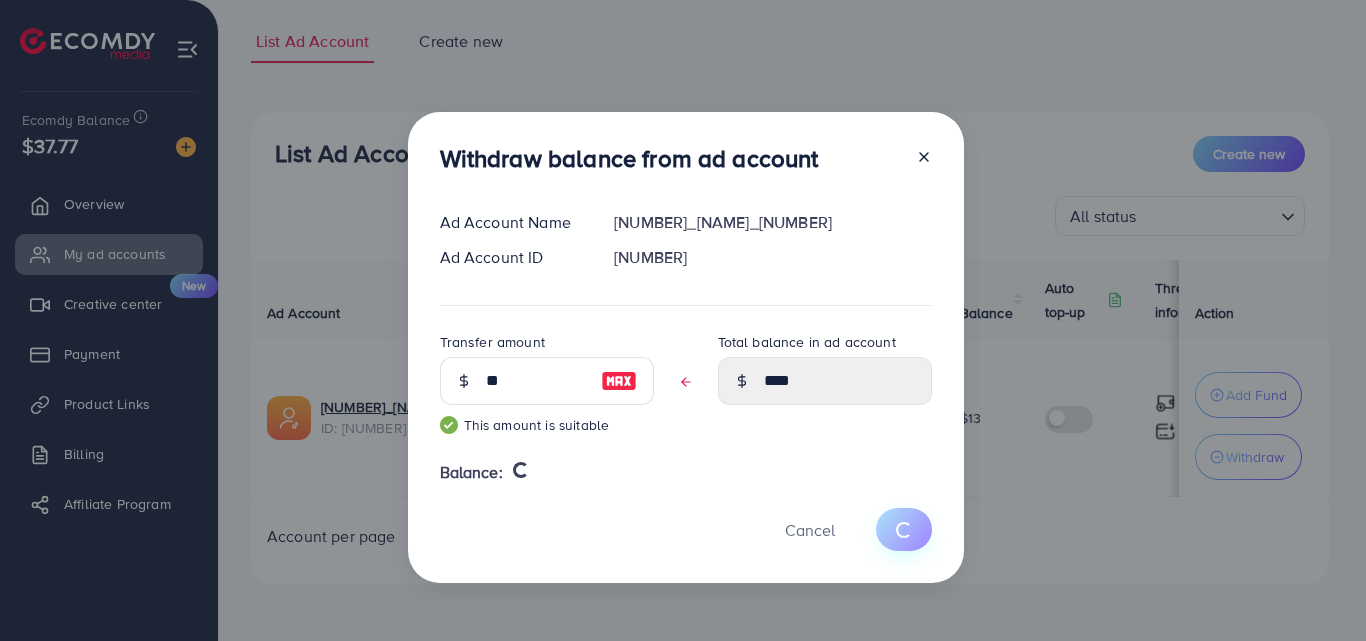 type 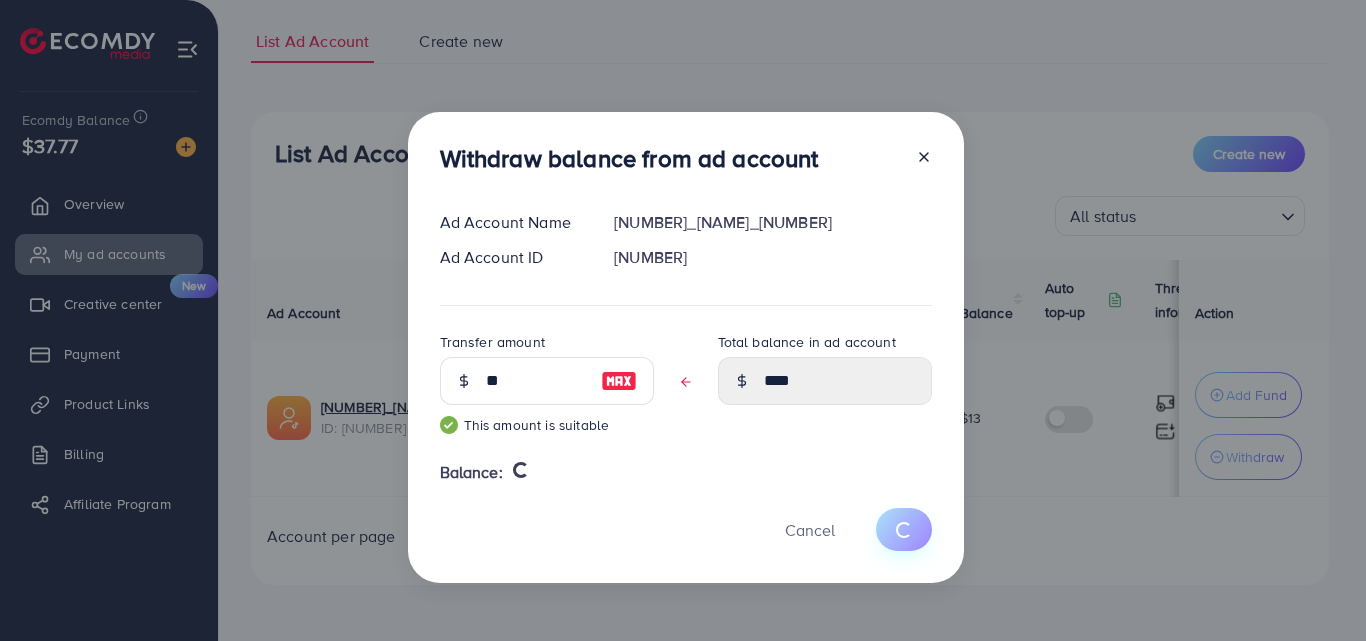 type on "**" 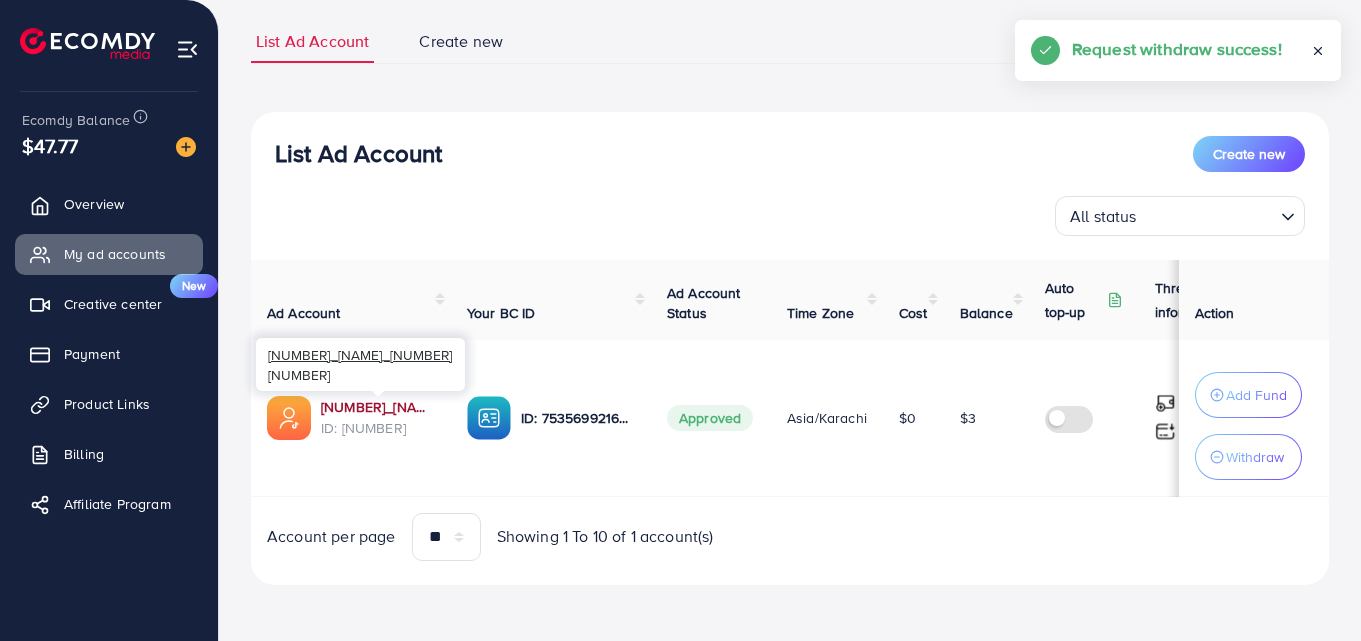 click on "[NUMBER]_[NAME]_[NUMBER]" at bounding box center (378, 407) 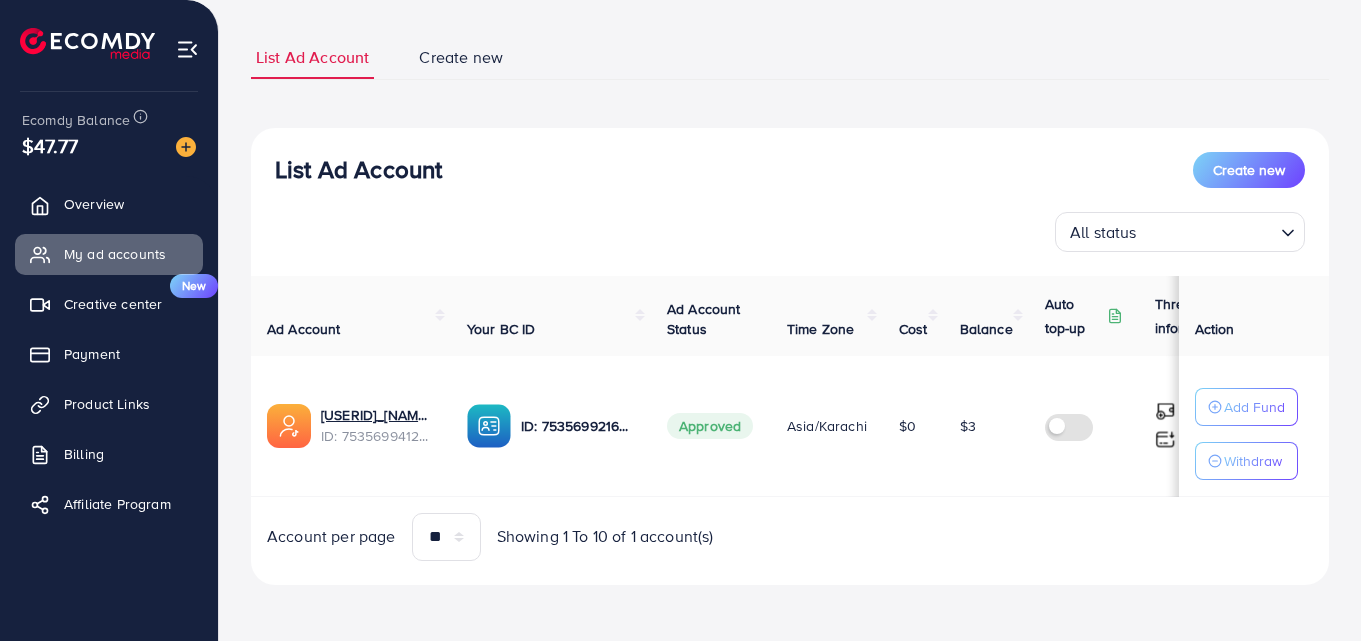scroll, scrollTop: 0, scrollLeft: 0, axis: both 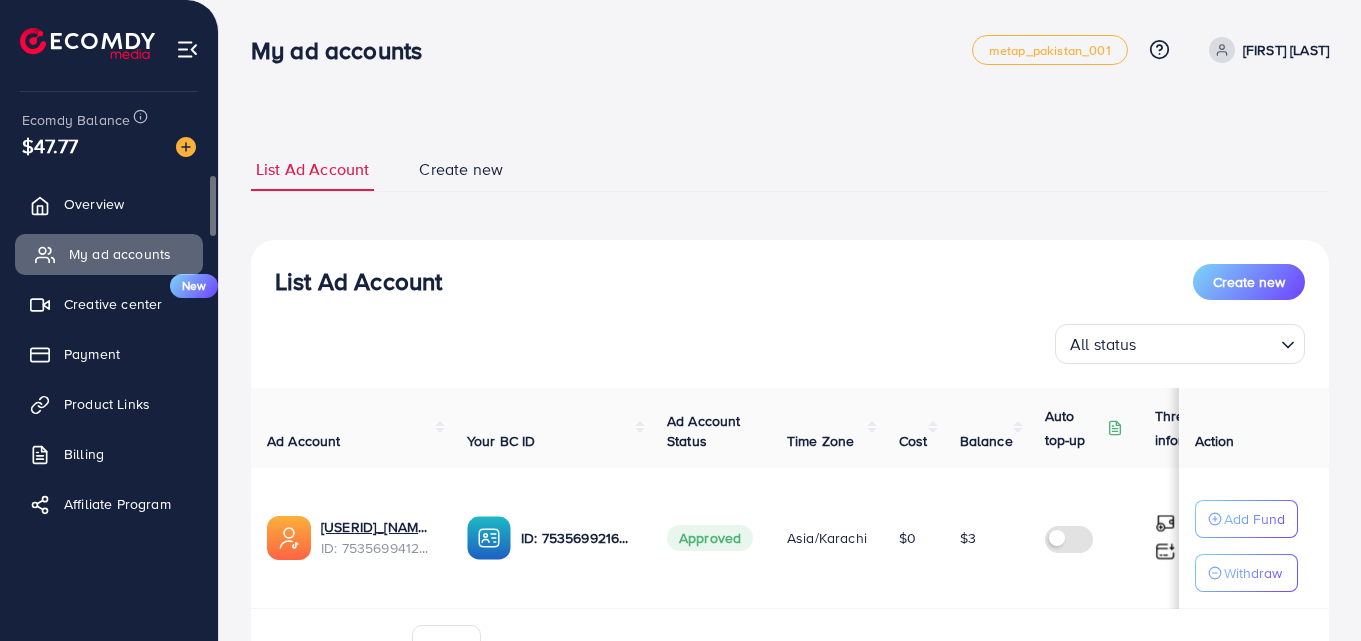 click on "My ad accounts" at bounding box center (120, 254) 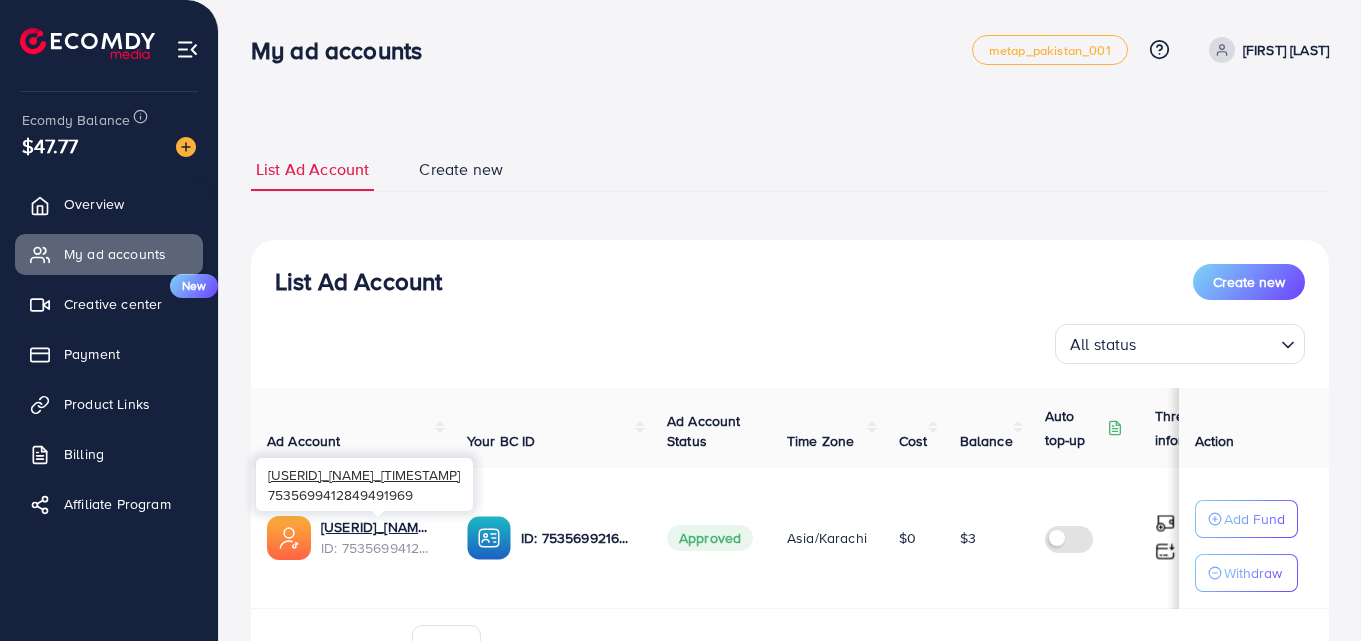 click on "ID: [NUMBER]" at bounding box center (378, 548) 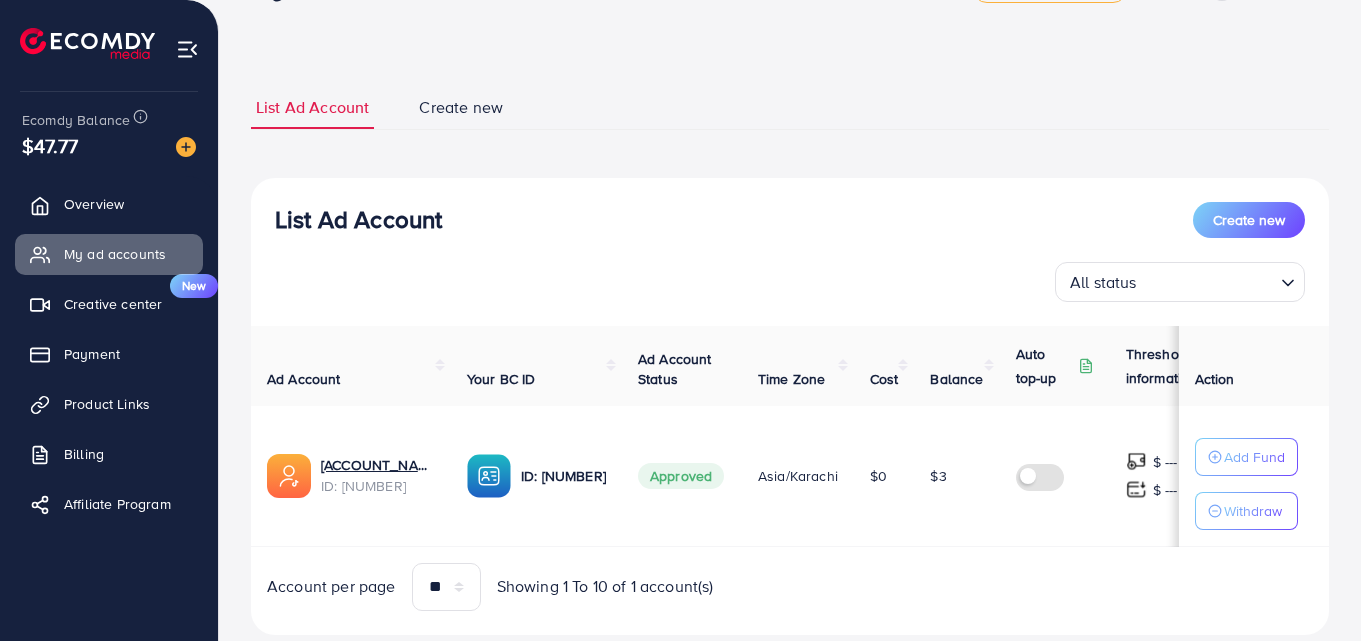 scroll, scrollTop: 117, scrollLeft: 0, axis: vertical 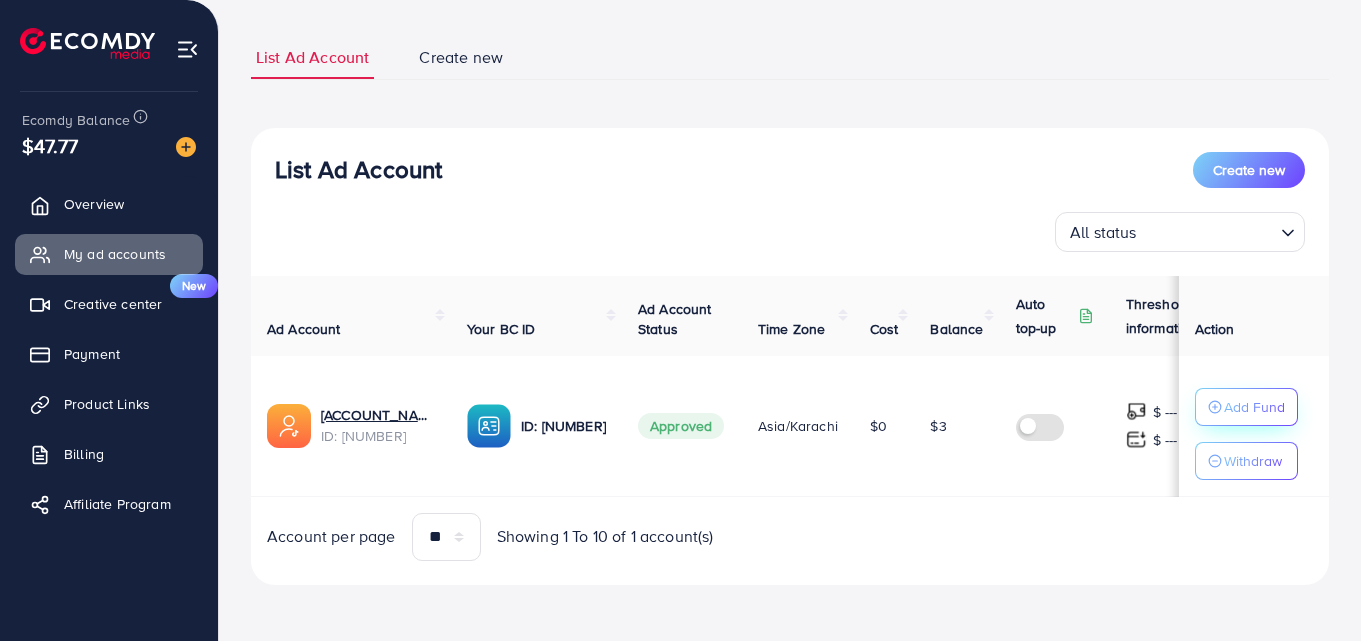 click on "Add Fund" at bounding box center [1254, 407] 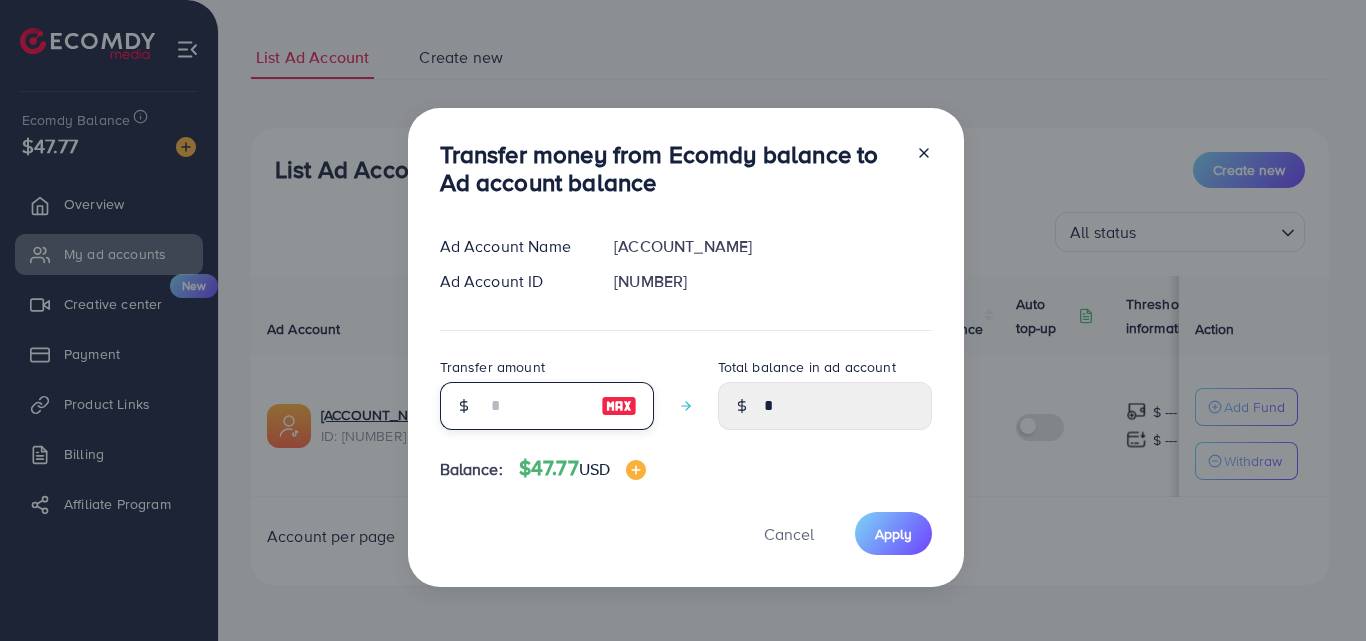 click at bounding box center [536, 406] 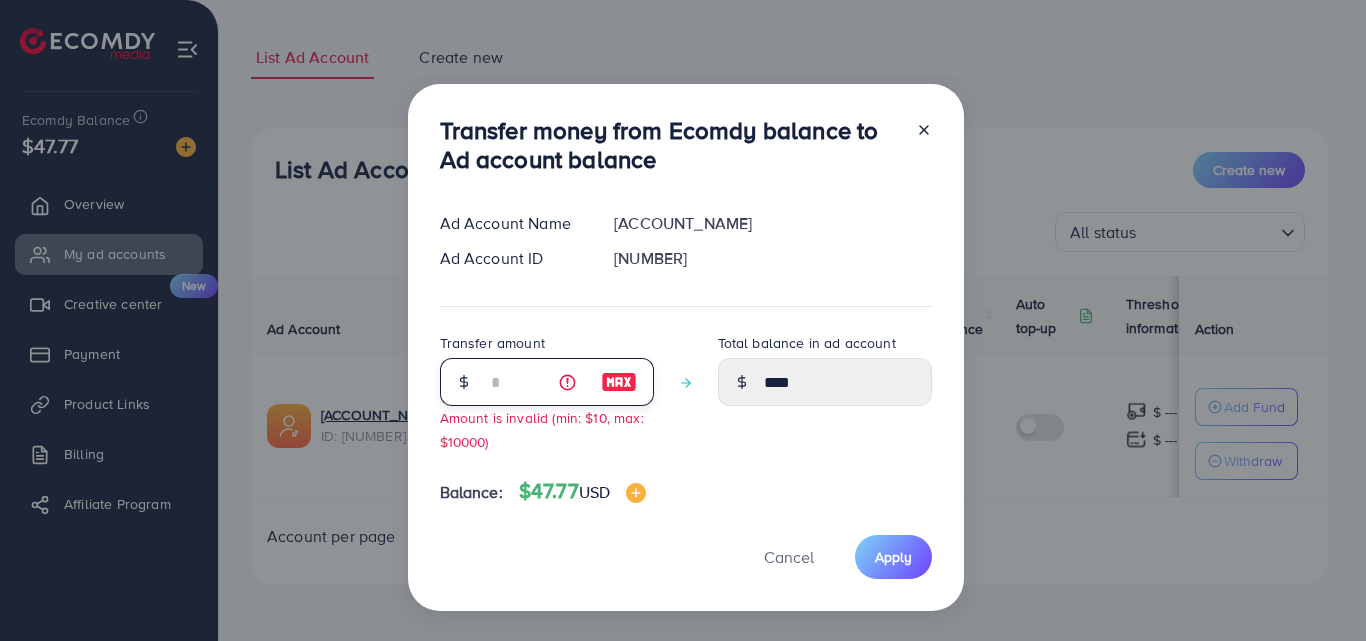 type on "**" 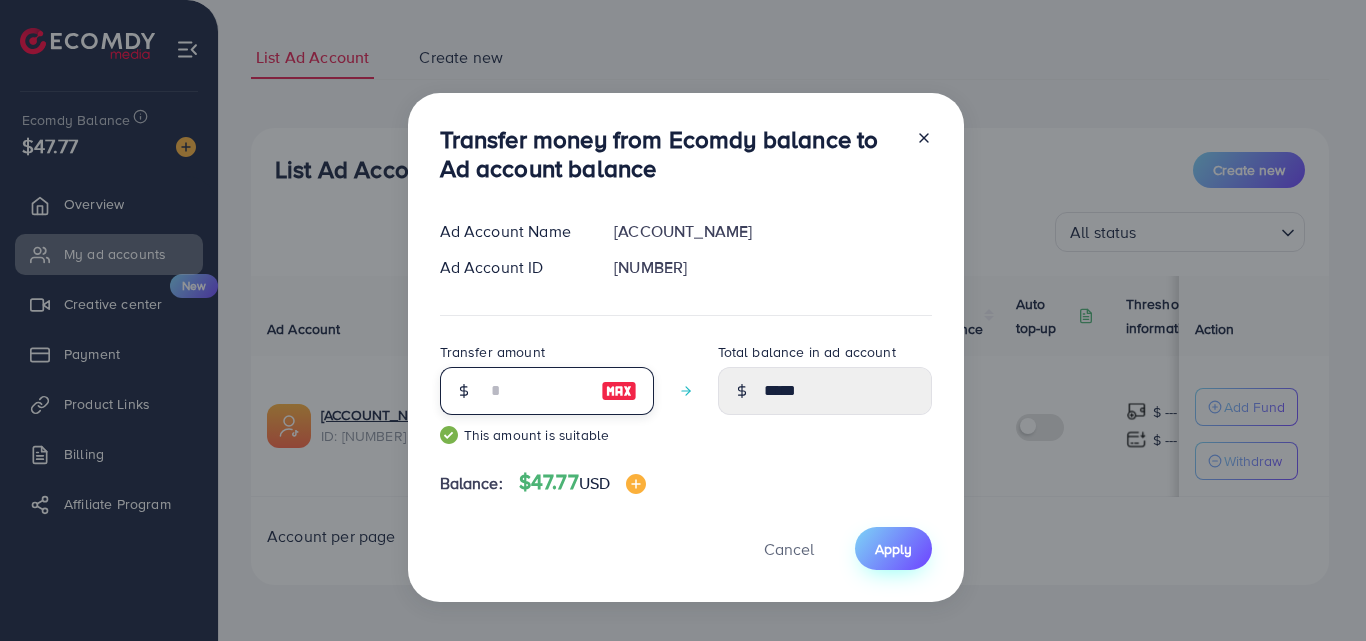 type on "**" 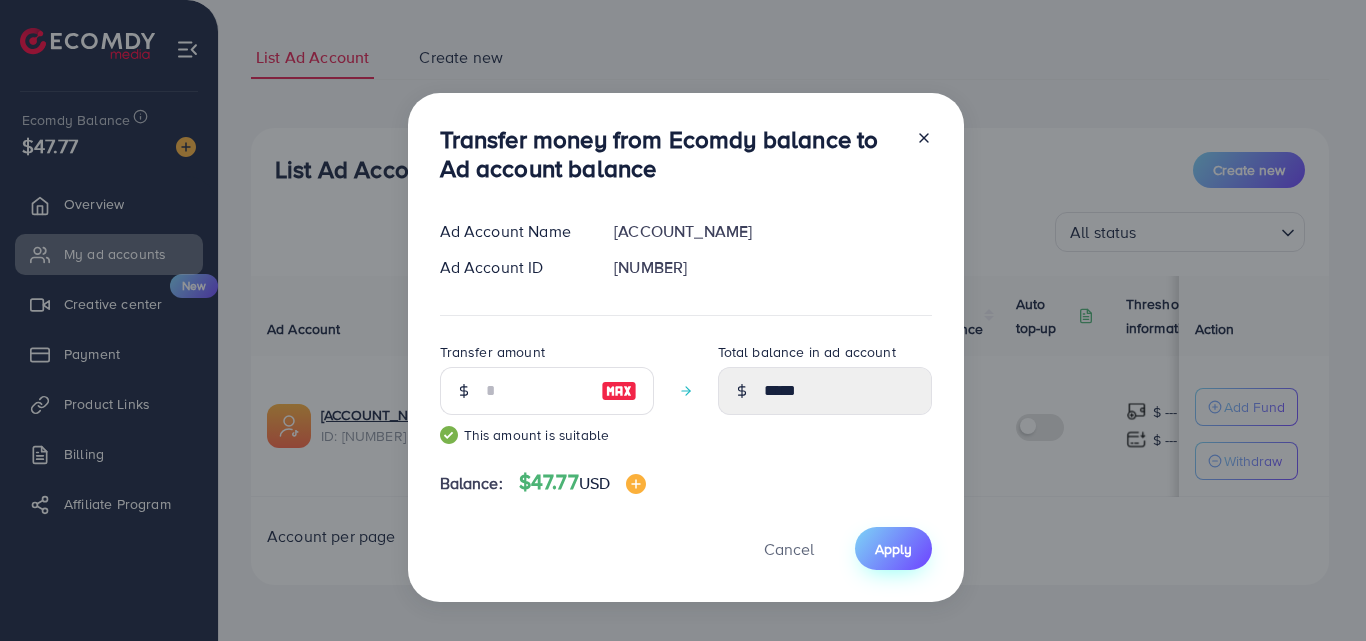 click on "Apply" at bounding box center [893, 549] 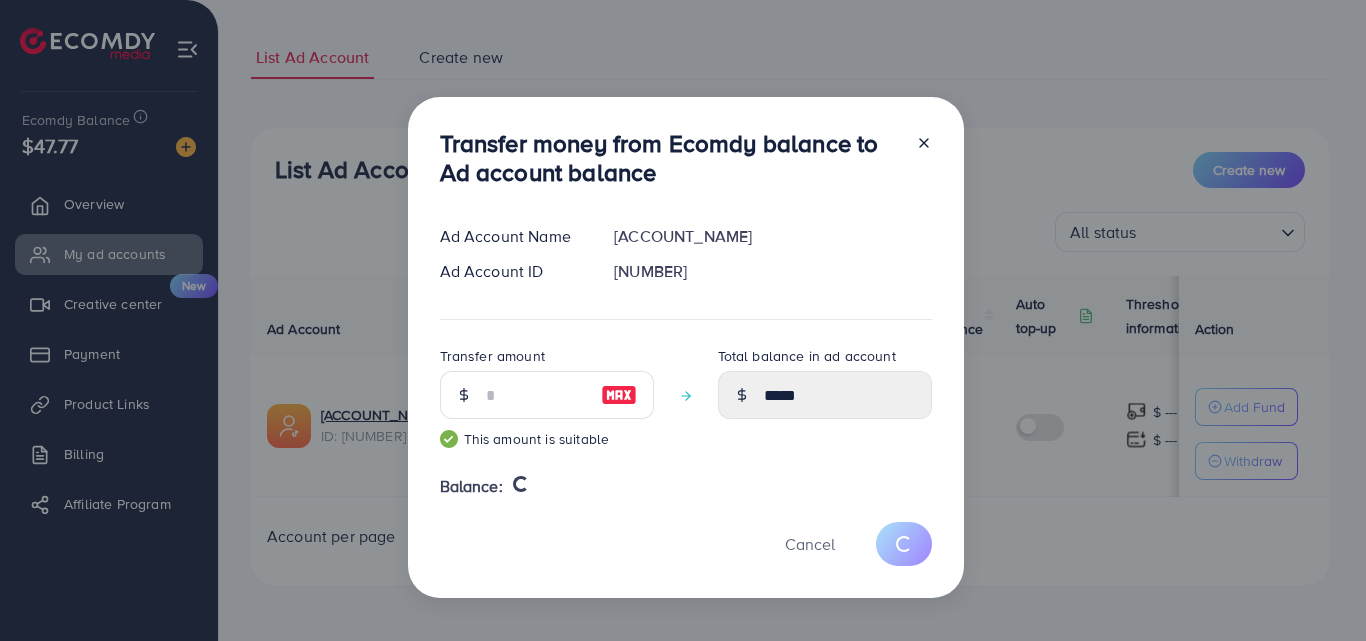 type 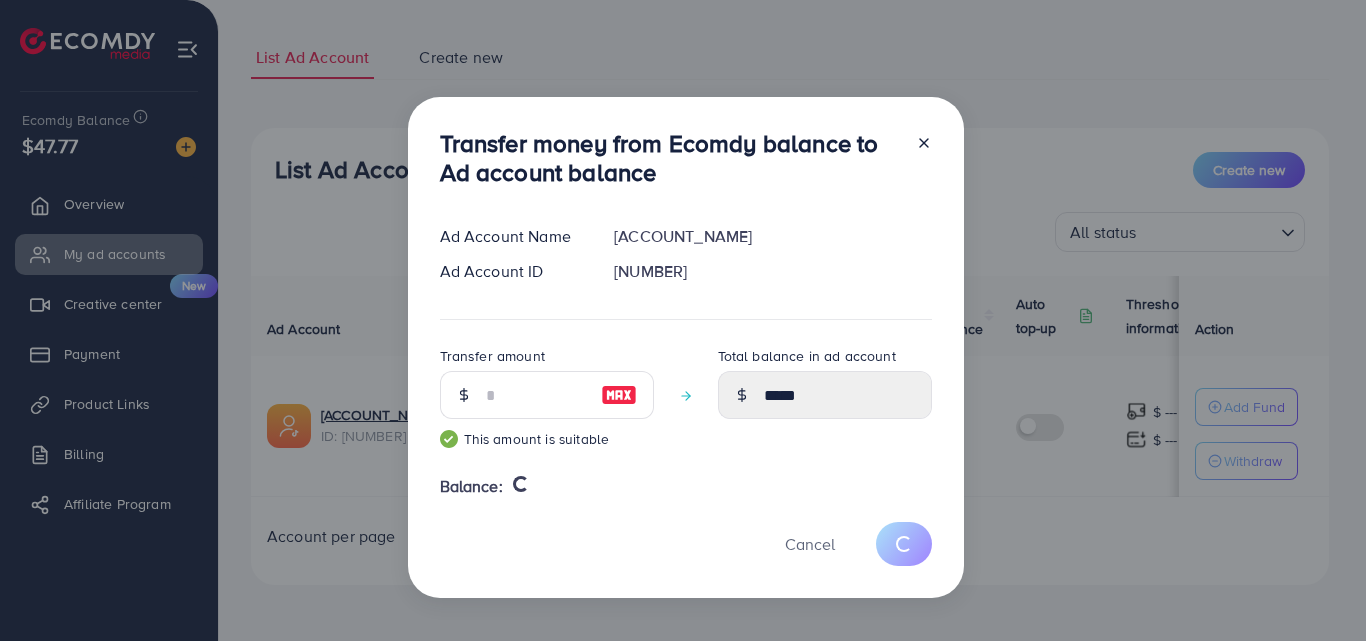 type on "*" 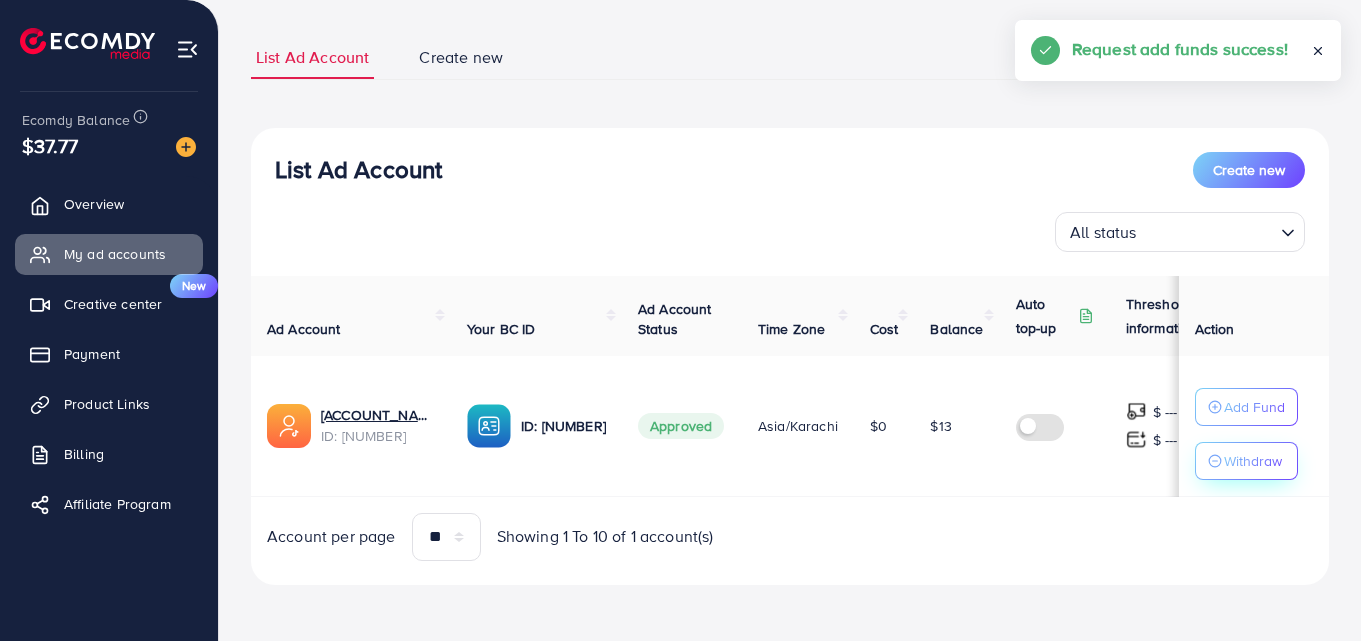 click on "Withdraw" at bounding box center [1253, 461] 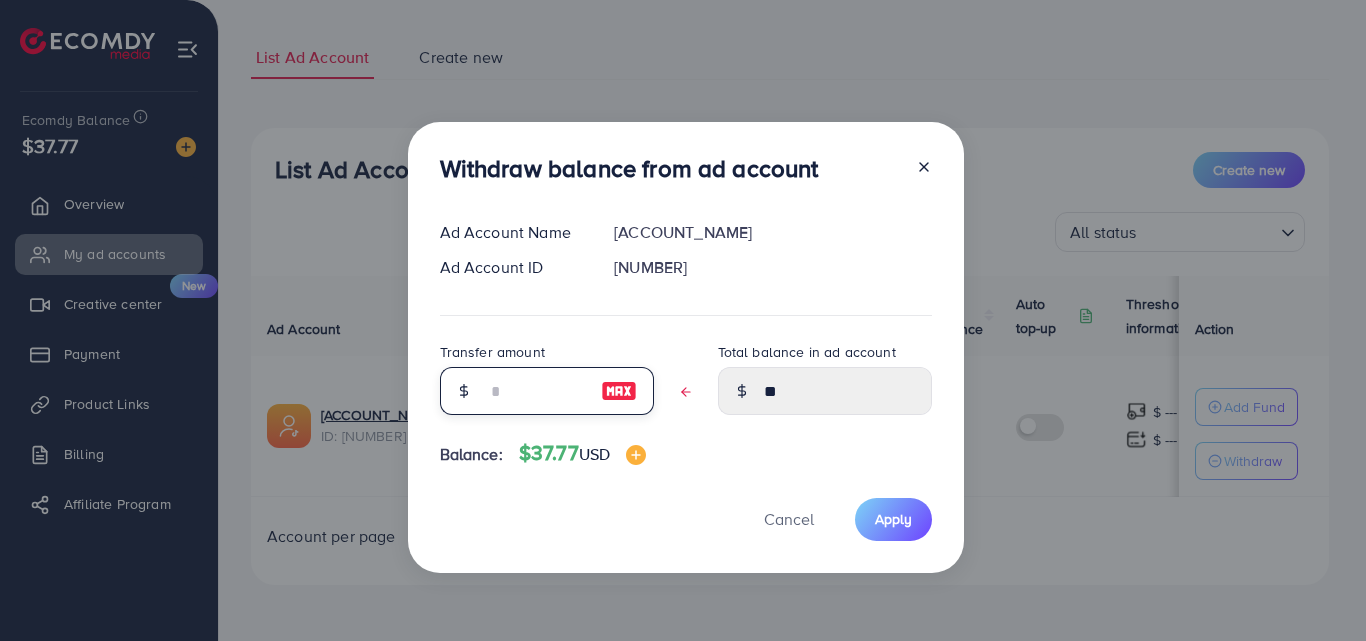 click at bounding box center (536, 391) 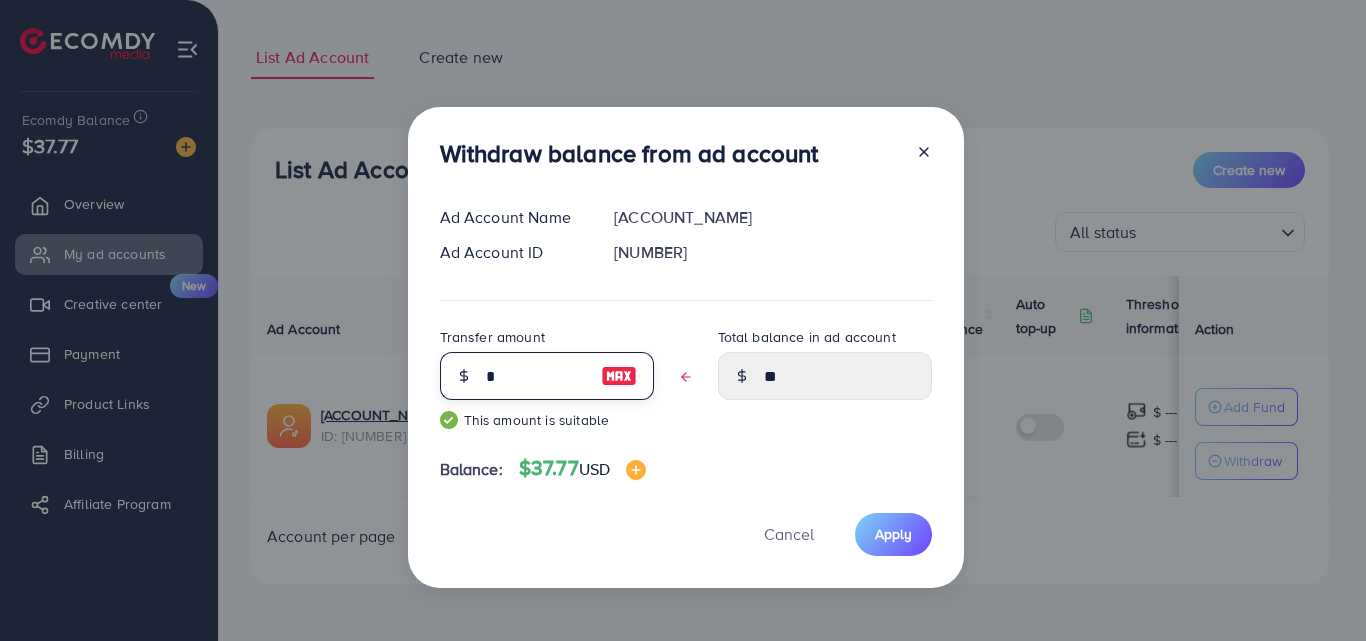 type on "*****" 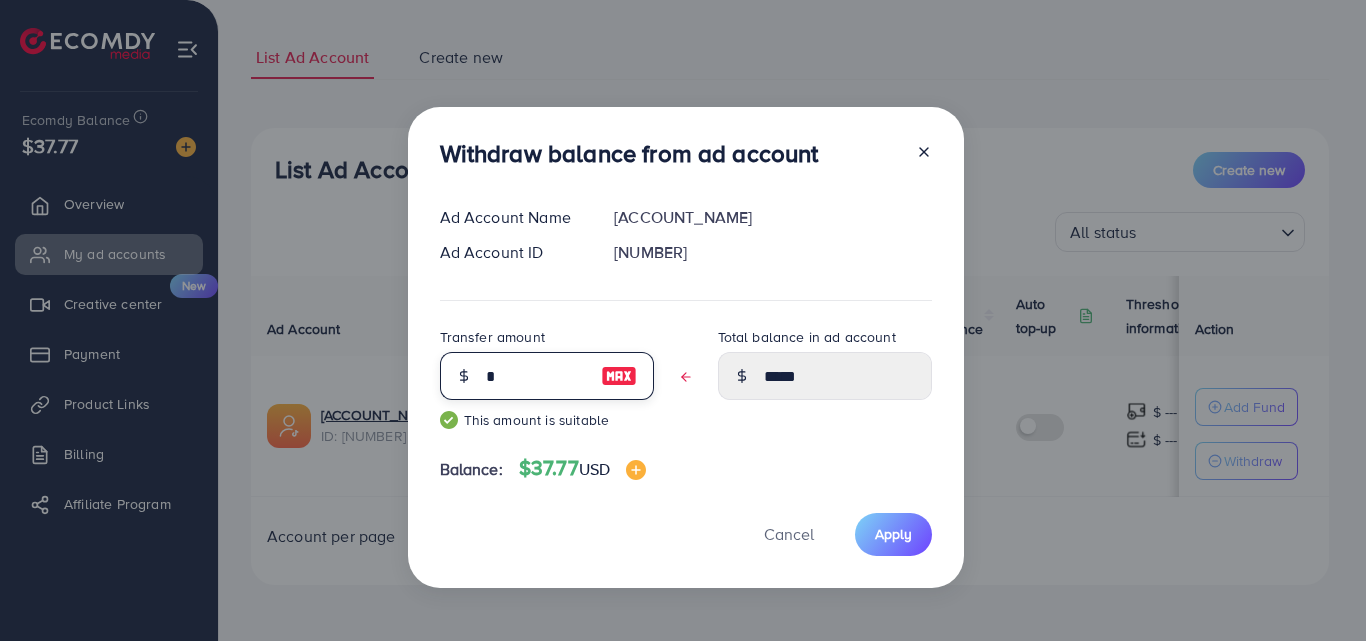 type on "**" 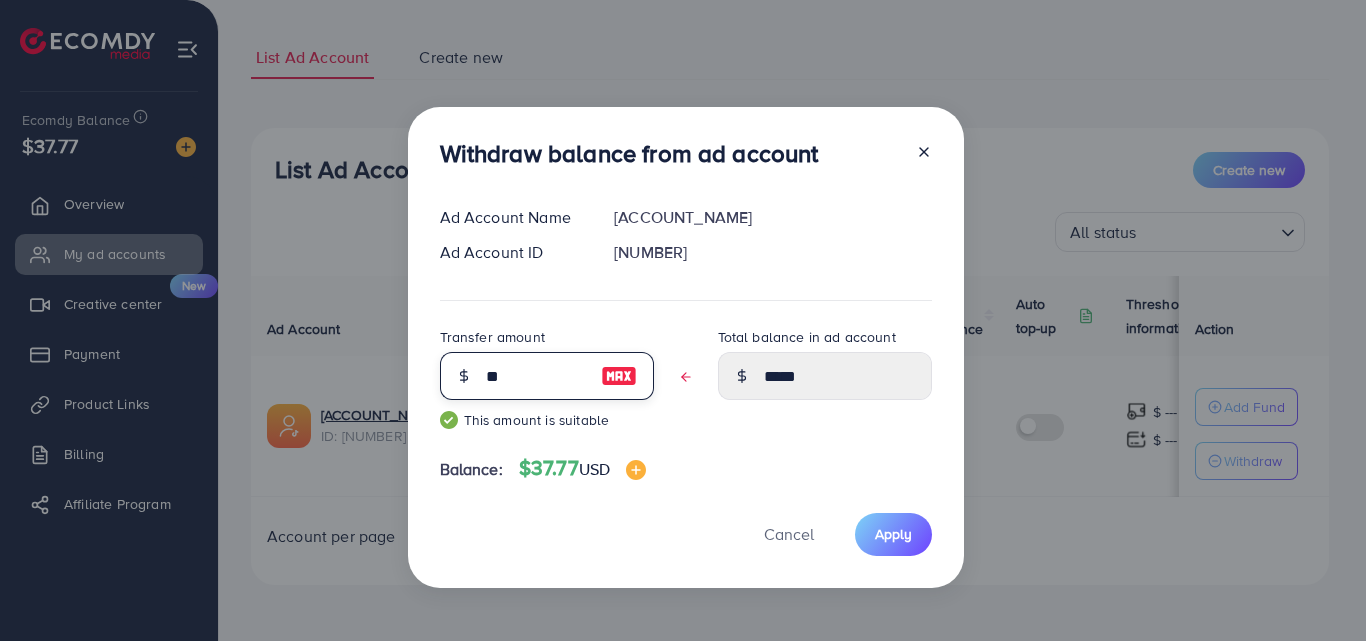 type on "****" 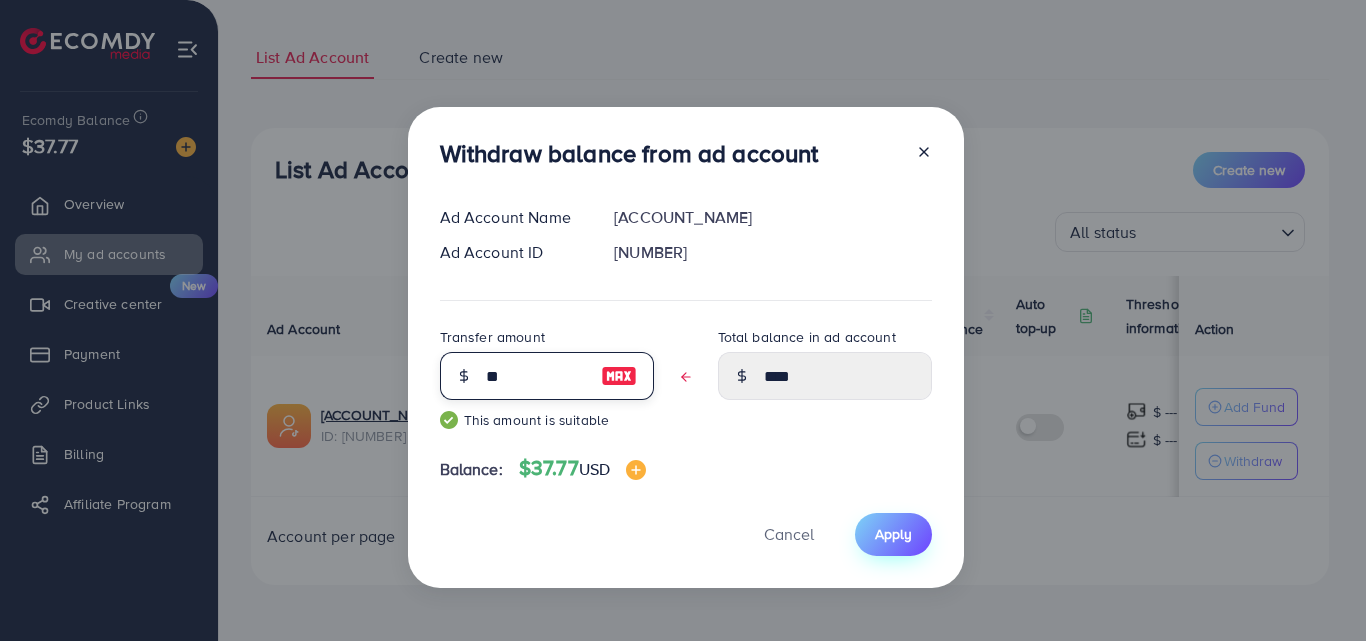 type on "**" 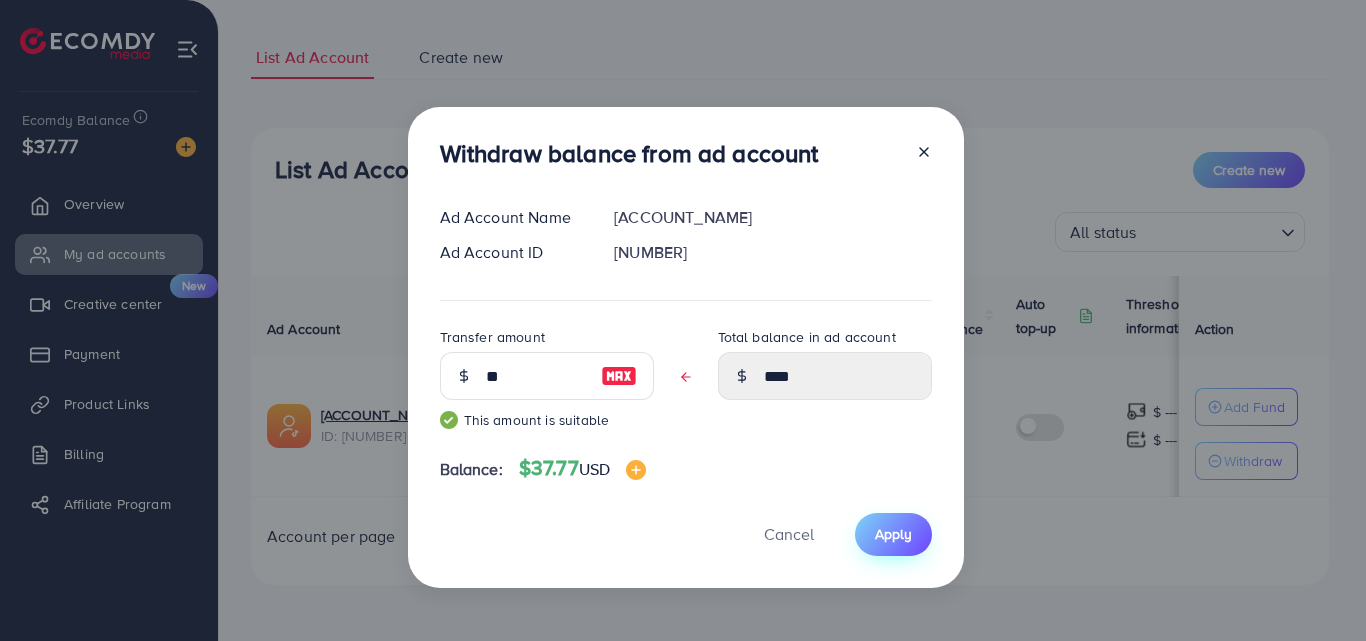 click on "Apply" at bounding box center (893, 534) 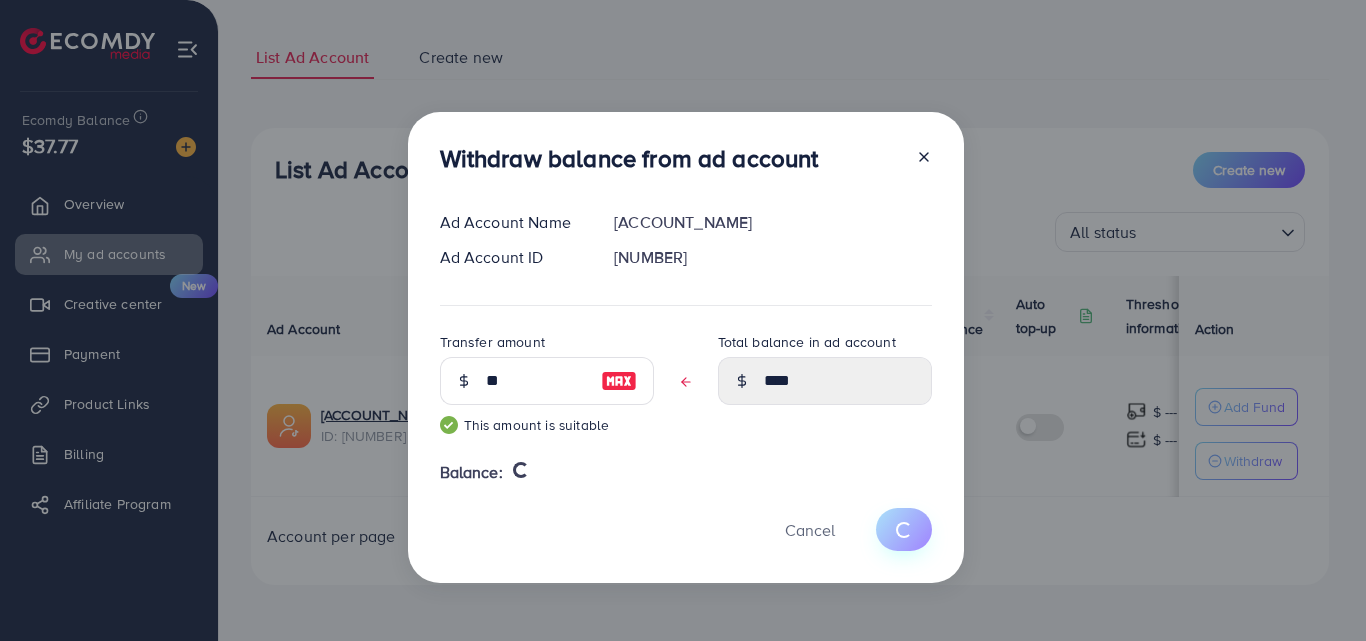 type 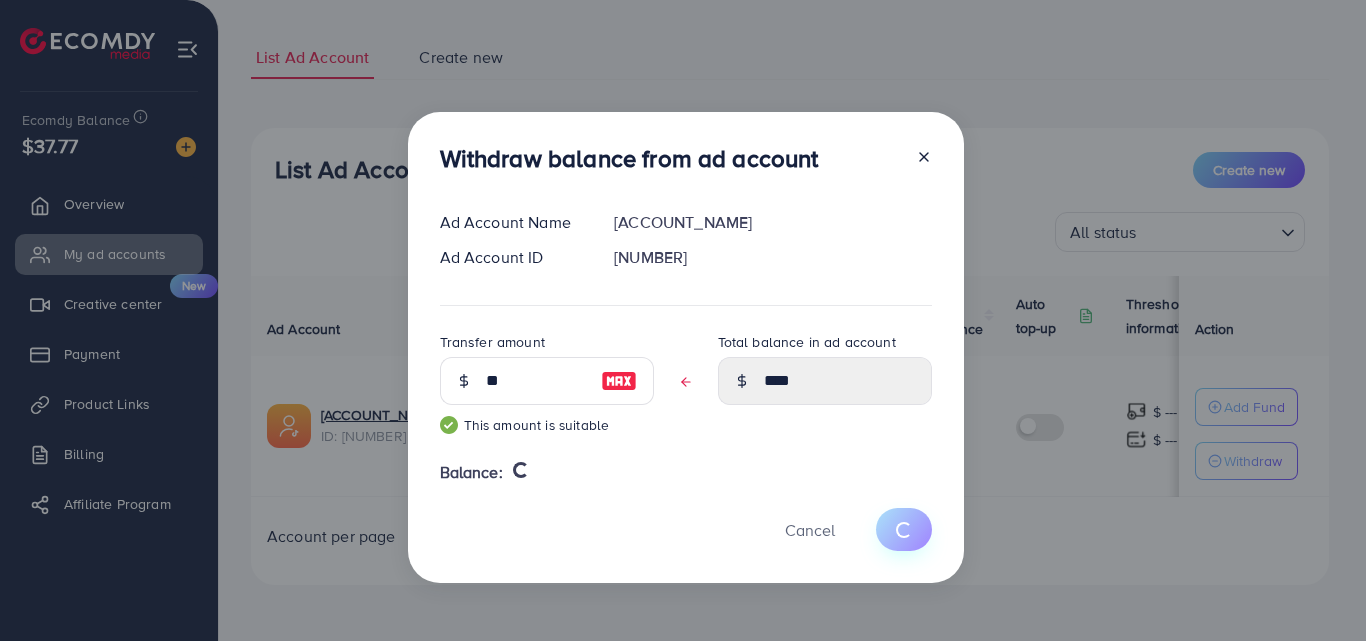 type on "**" 